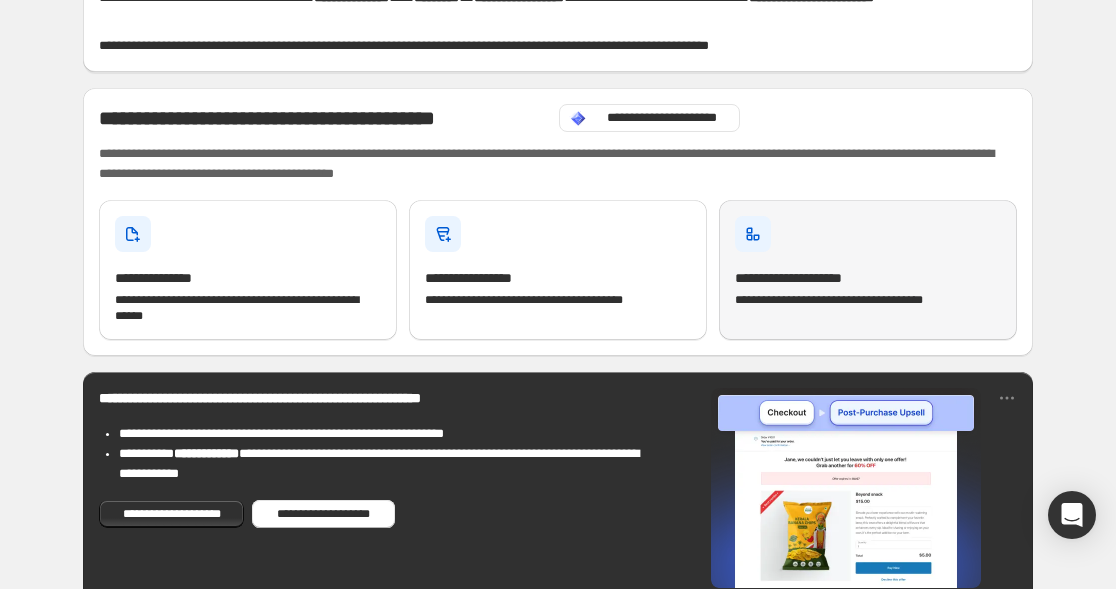 scroll, scrollTop: 148, scrollLeft: 0, axis: vertical 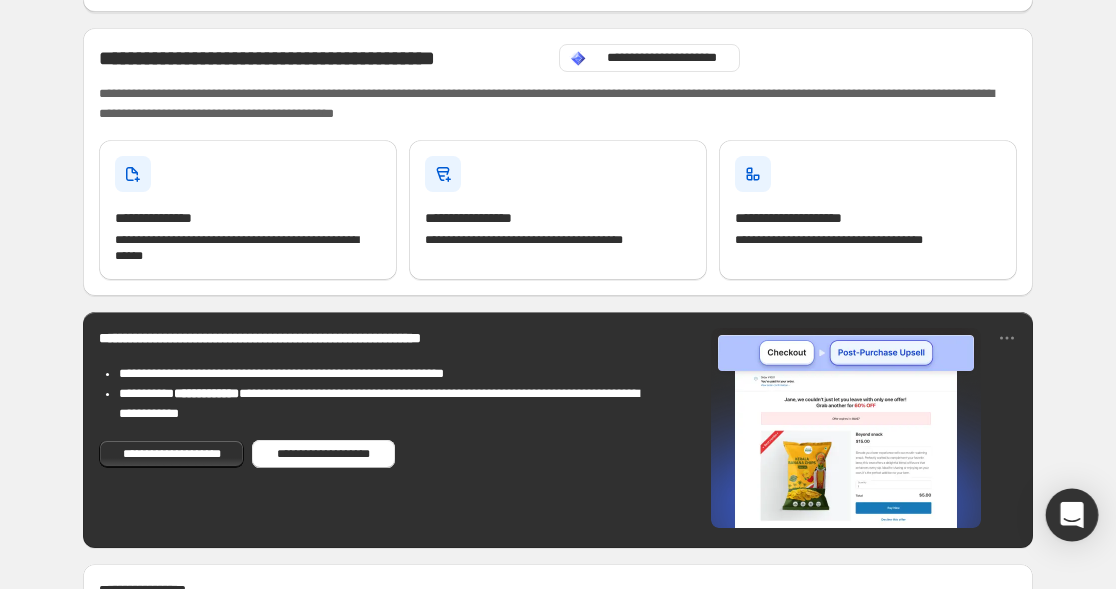 click 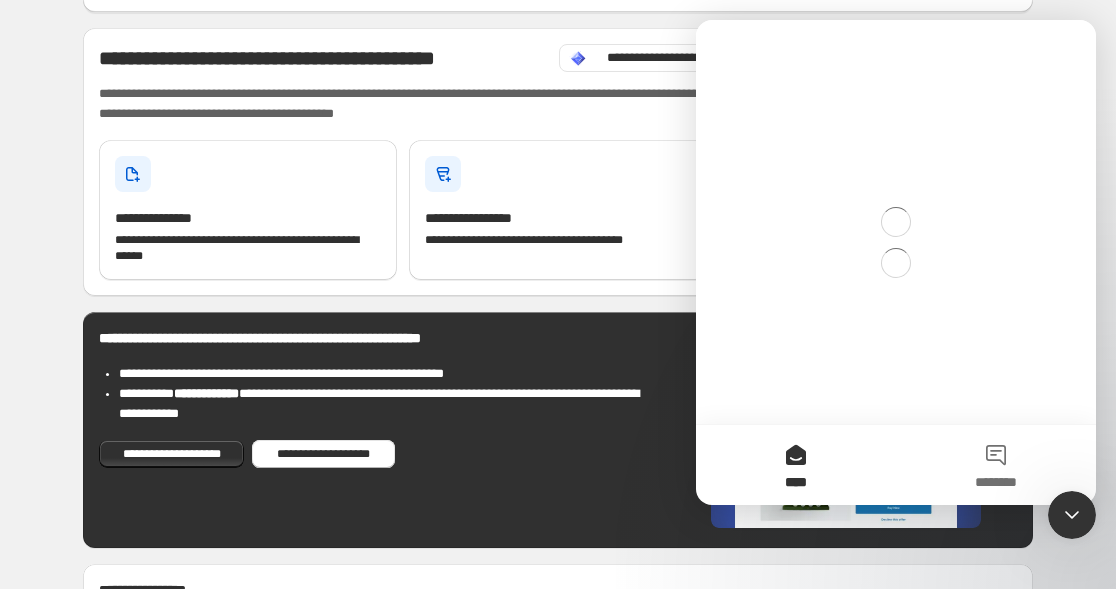 scroll, scrollTop: 0, scrollLeft: 0, axis: both 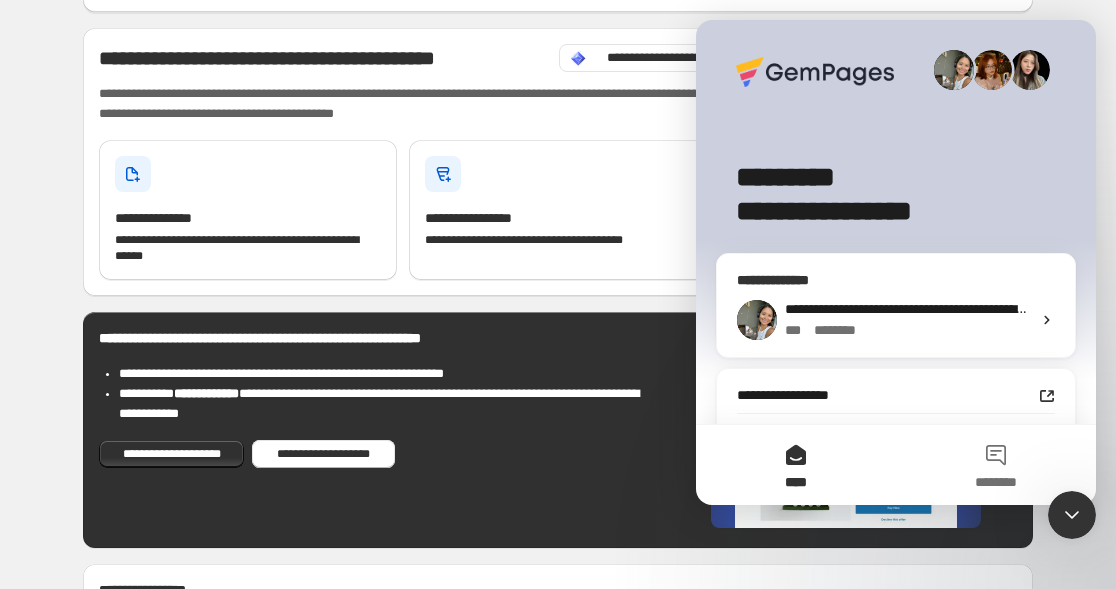 click on "**********" at bounding box center (958, 309) 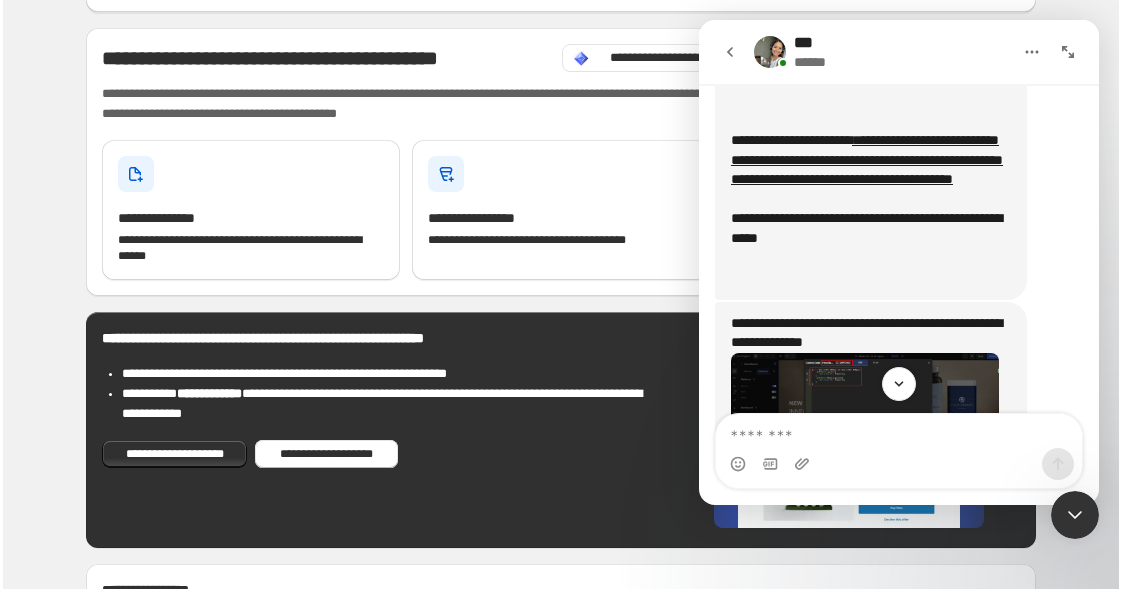 scroll, scrollTop: 8610, scrollLeft: 0, axis: vertical 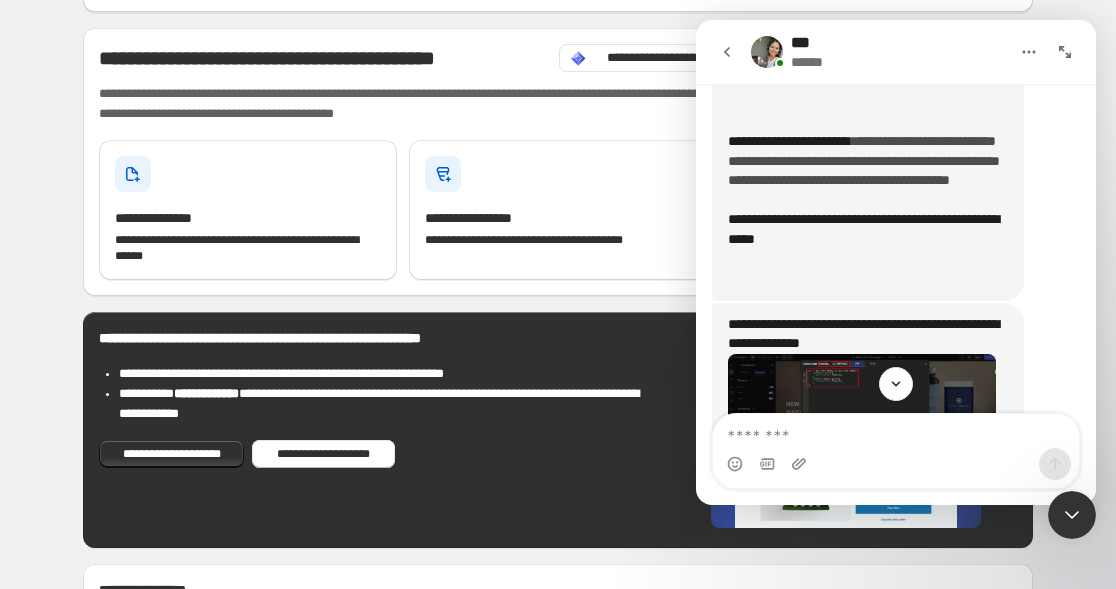 click on "**********" at bounding box center [864, 160] 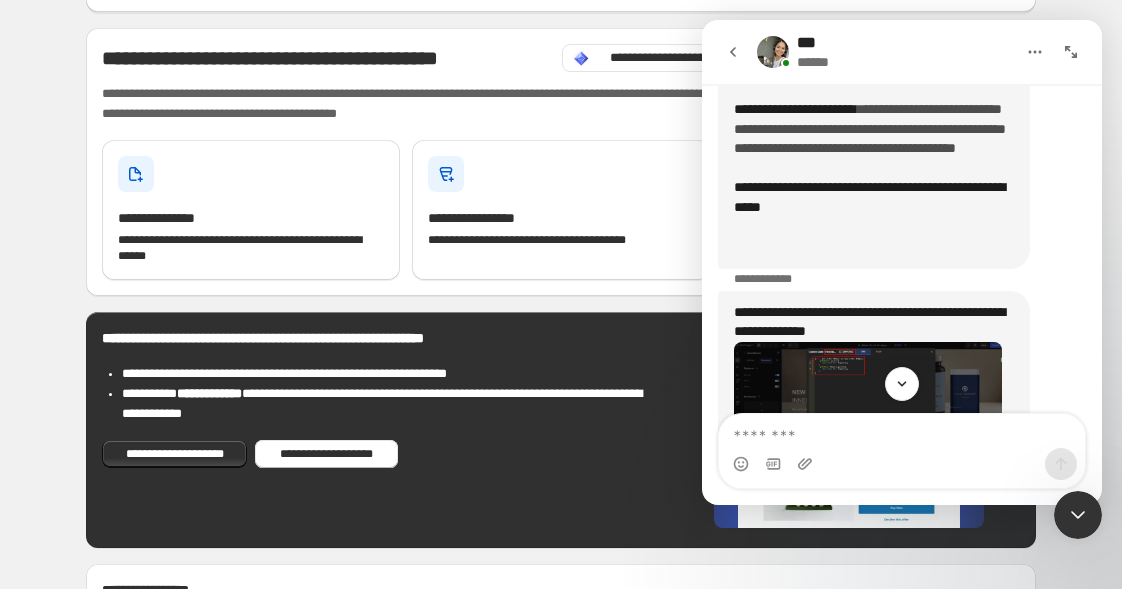 scroll, scrollTop: 8857, scrollLeft: 0, axis: vertical 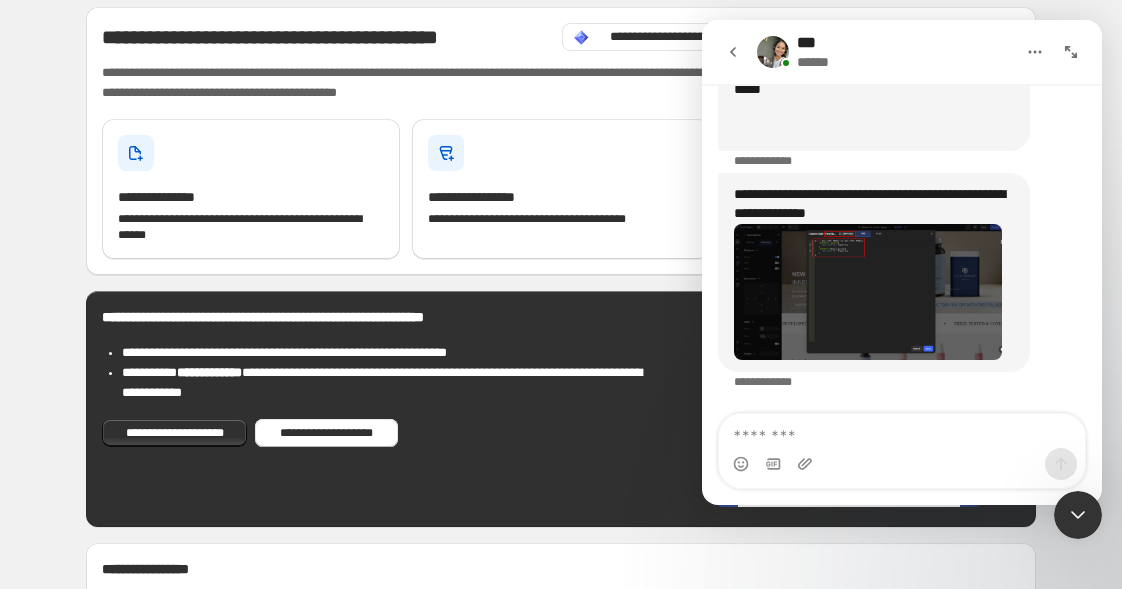 click at bounding box center [868, 292] 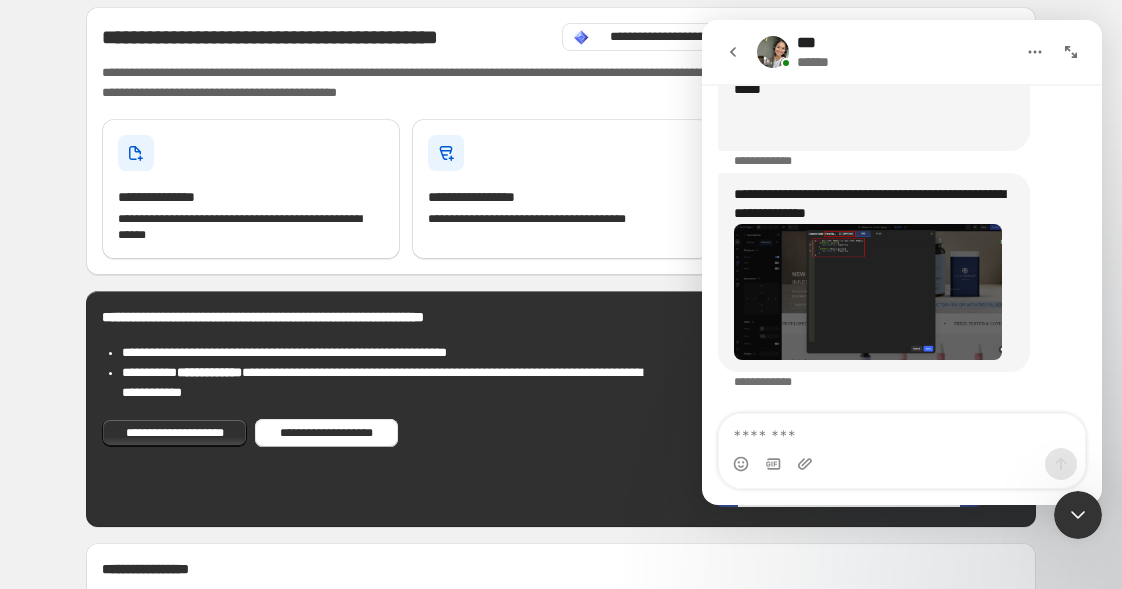 scroll, scrollTop: 0, scrollLeft: 0, axis: both 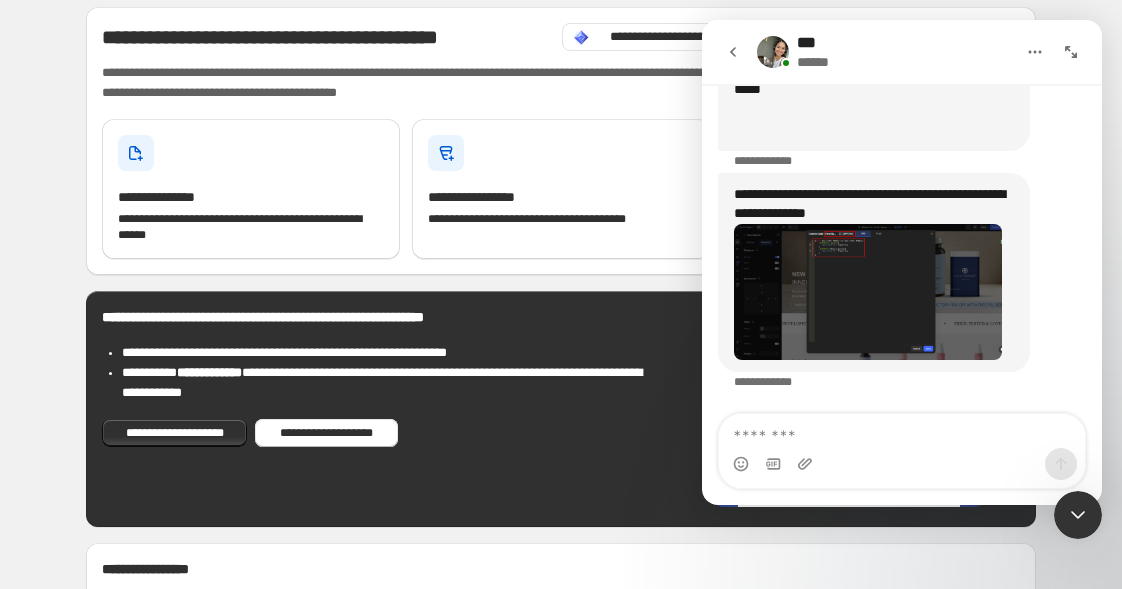 click at bounding box center (561, 314) 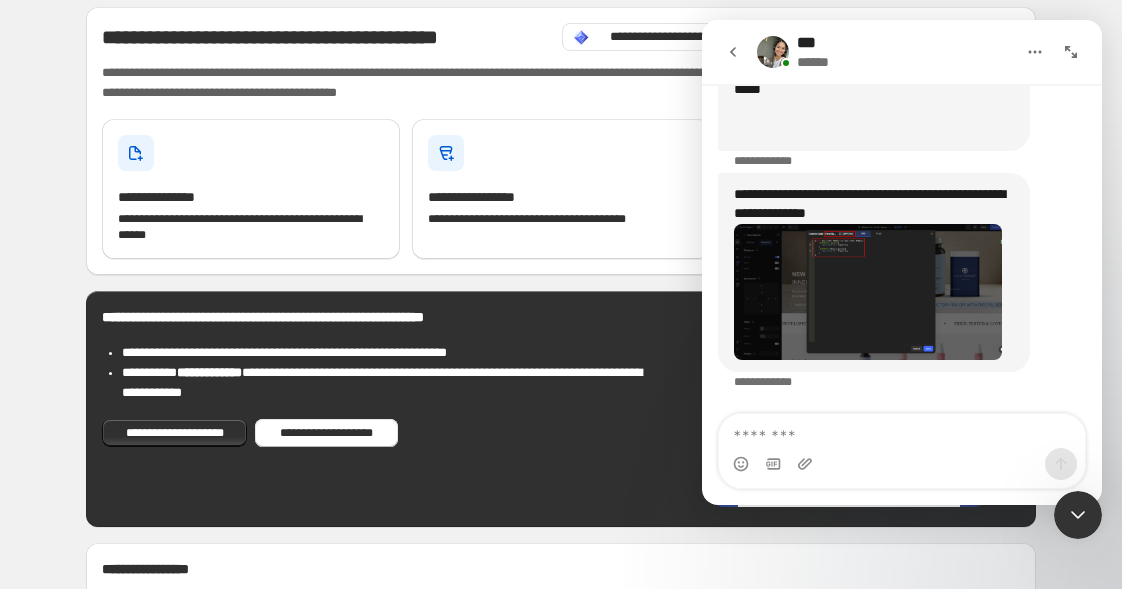 click at bounding box center (868, 292) 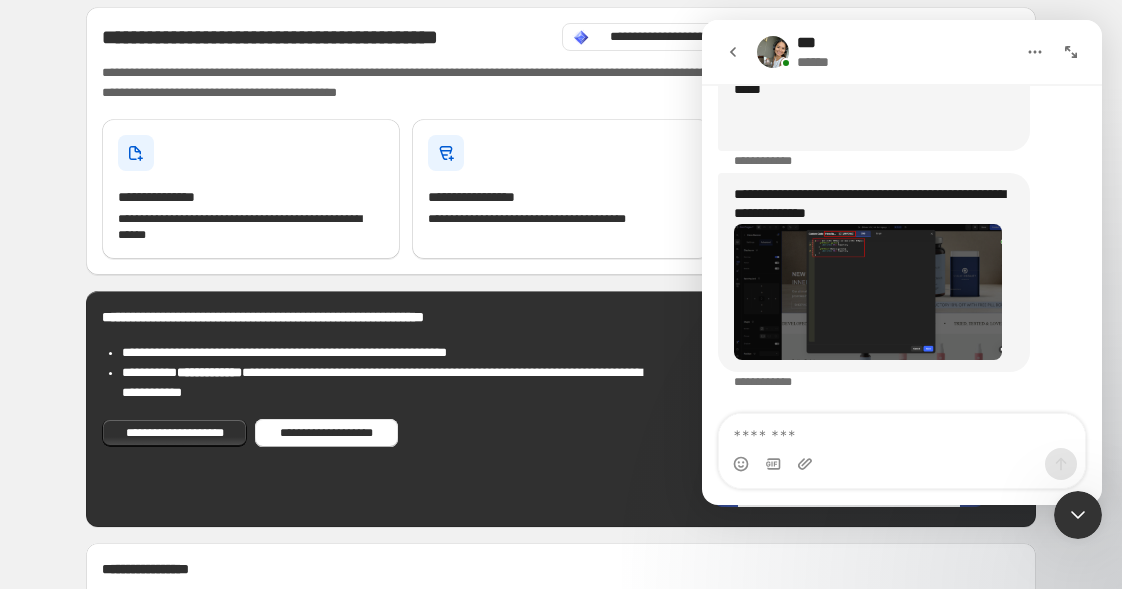 scroll, scrollTop: 0, scrollLeft: 0, axis: both 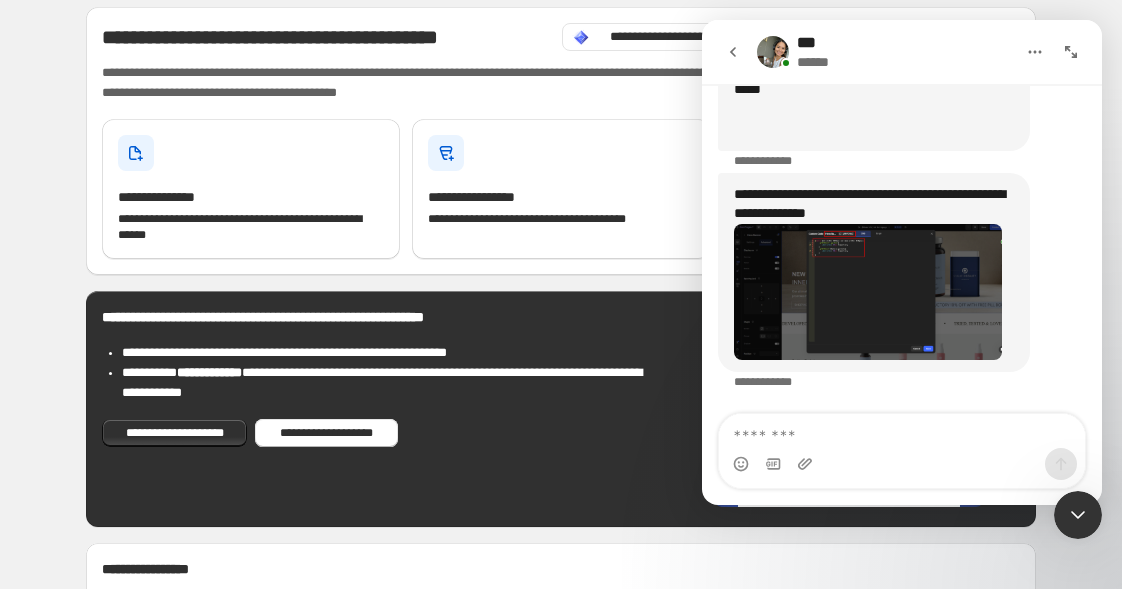 click at bounding box center (868, 292) 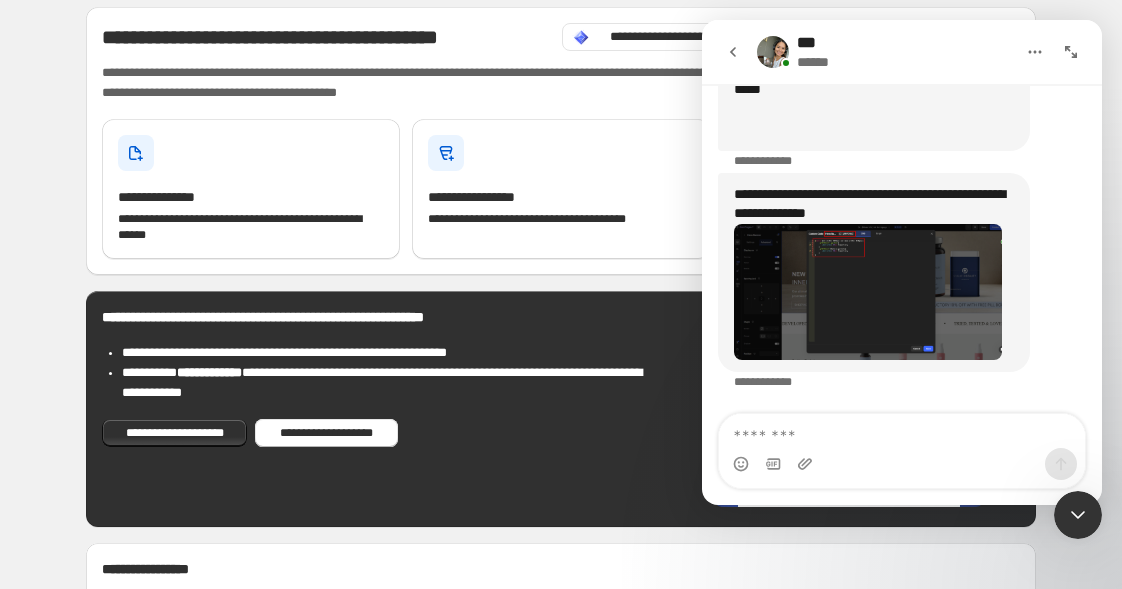 scroll, scrollTop: 0, scrollLeft: 0, axis: both 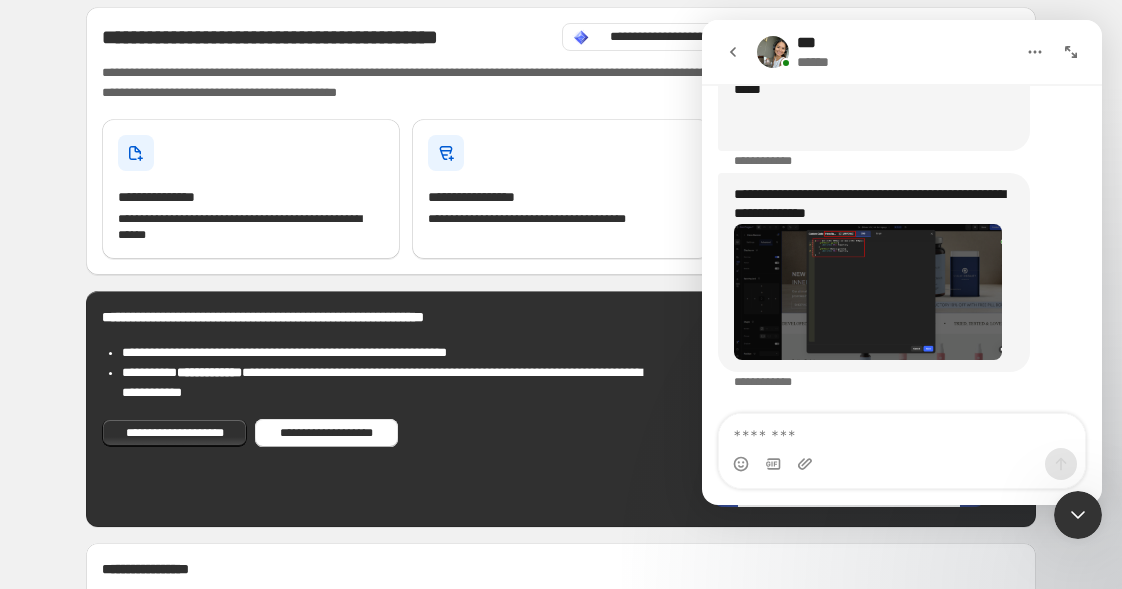 click at bounding box center [561, 314] 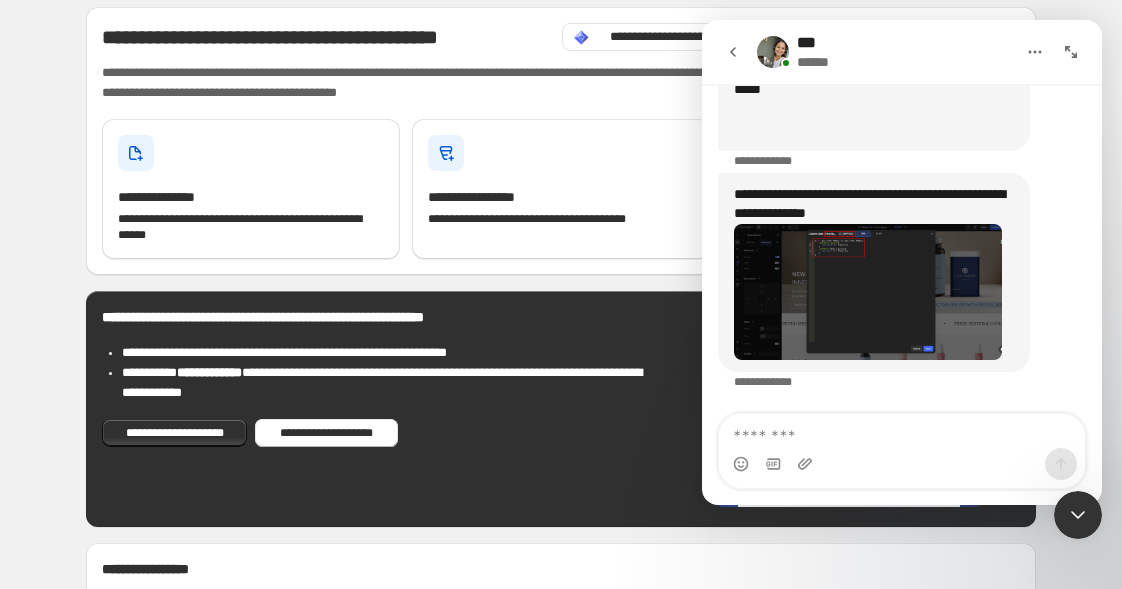 click at bounding box center [868, 292] 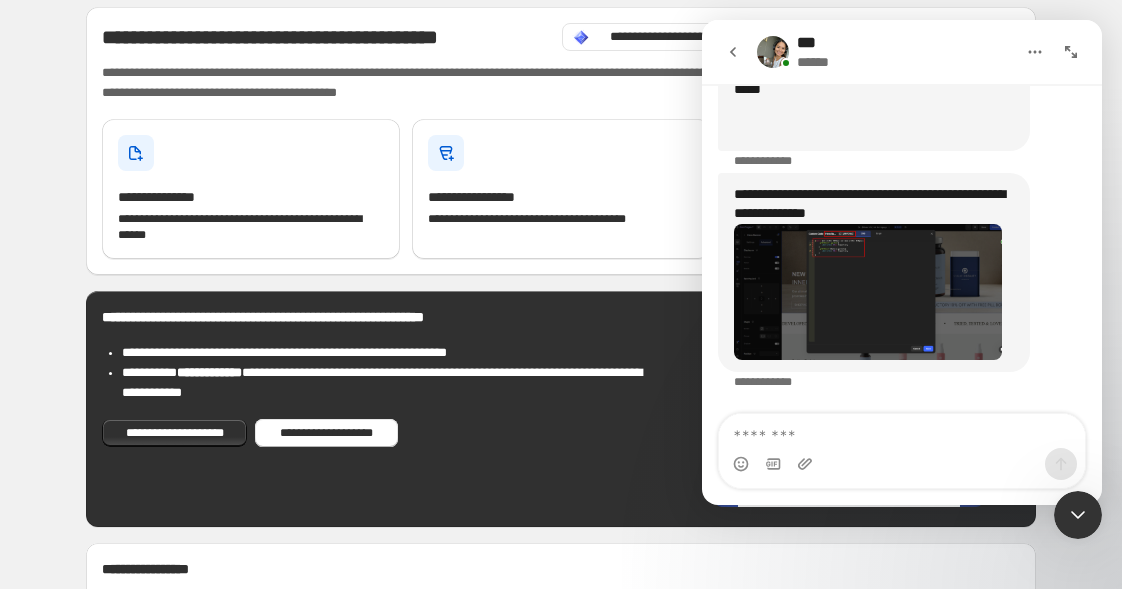 scroll, scrollTop: 0, scrollLeft: 0, axis: both 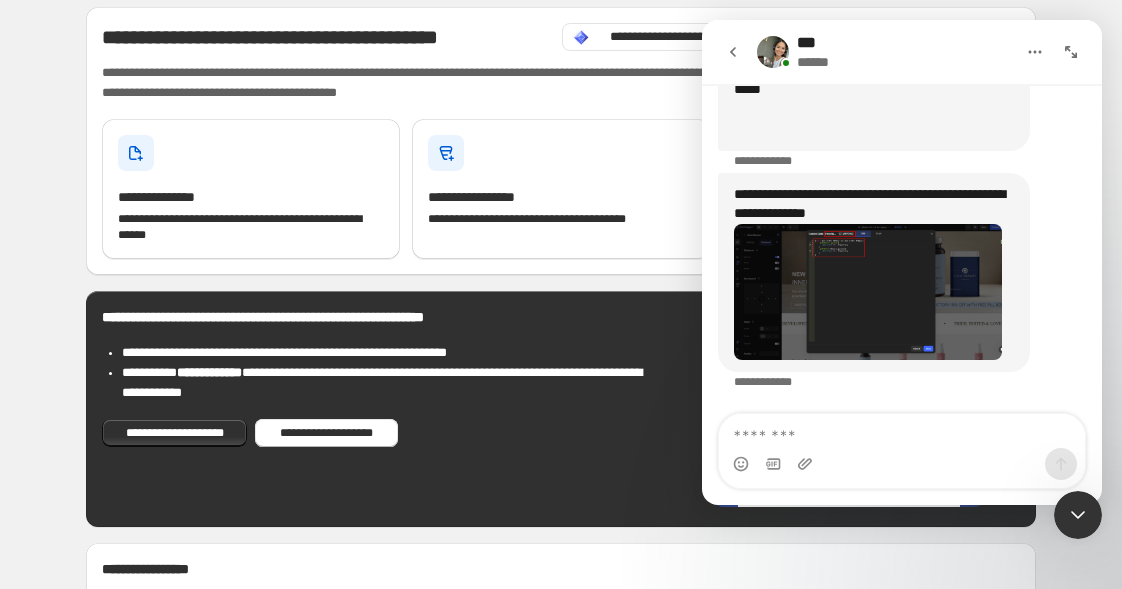 click at bounding box center [561, 314] 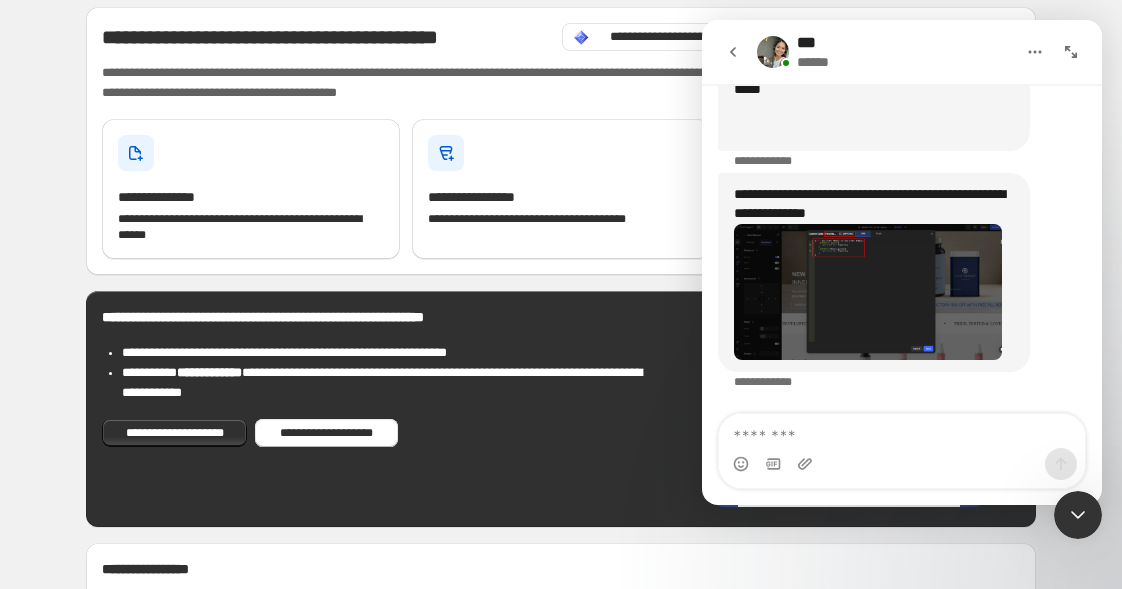 click at bounding box center [868, 292] 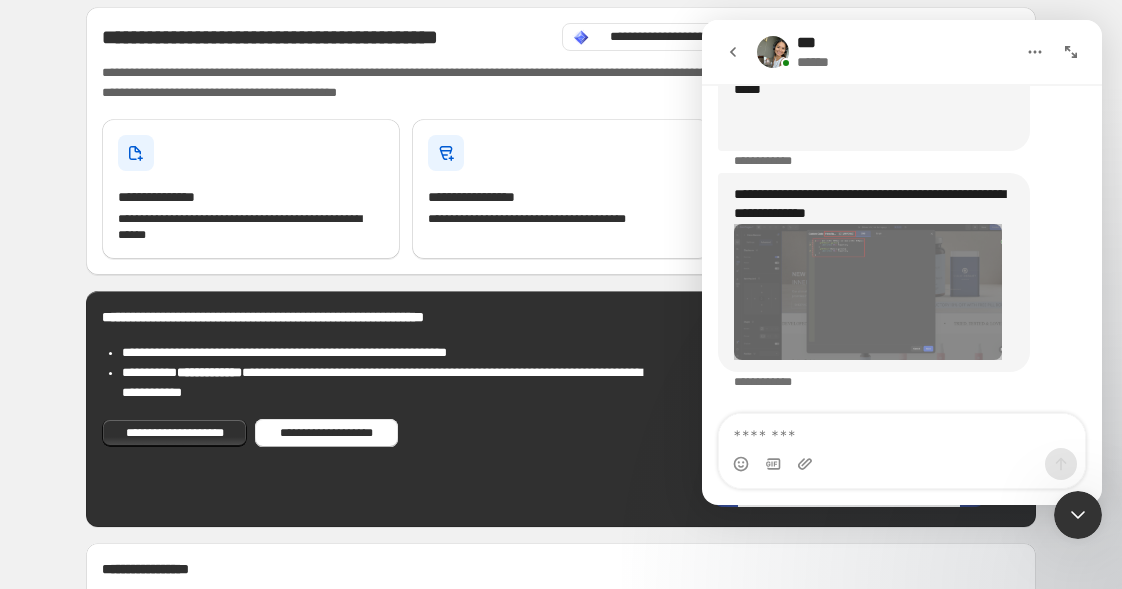 scroll, scrollTop: 42, scrollLeft: 0, axis: vertical 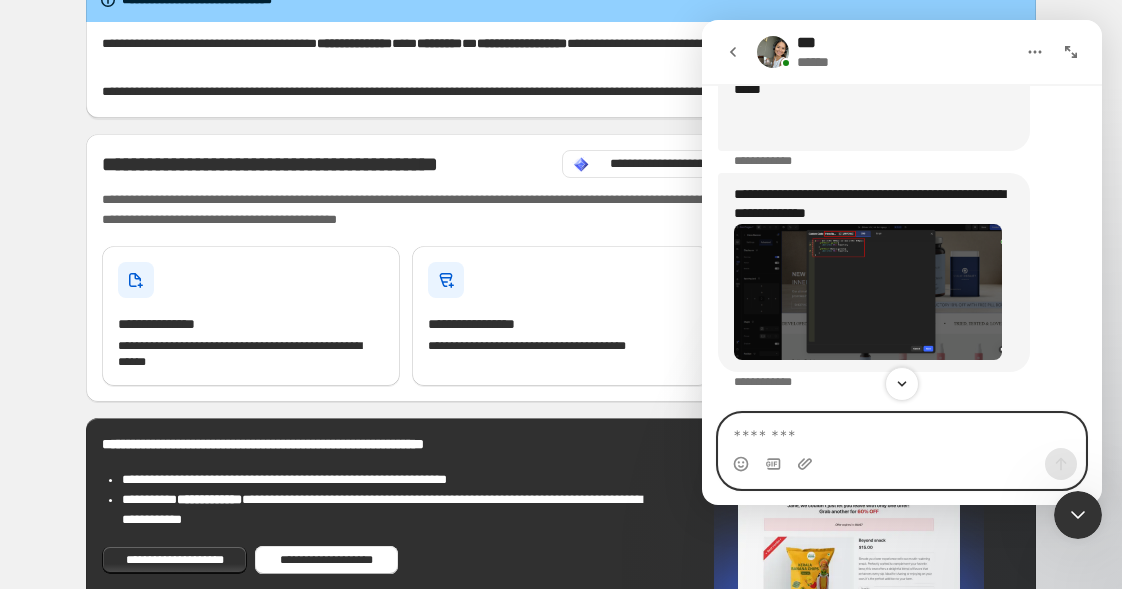 click at bounding box center (902, 431) 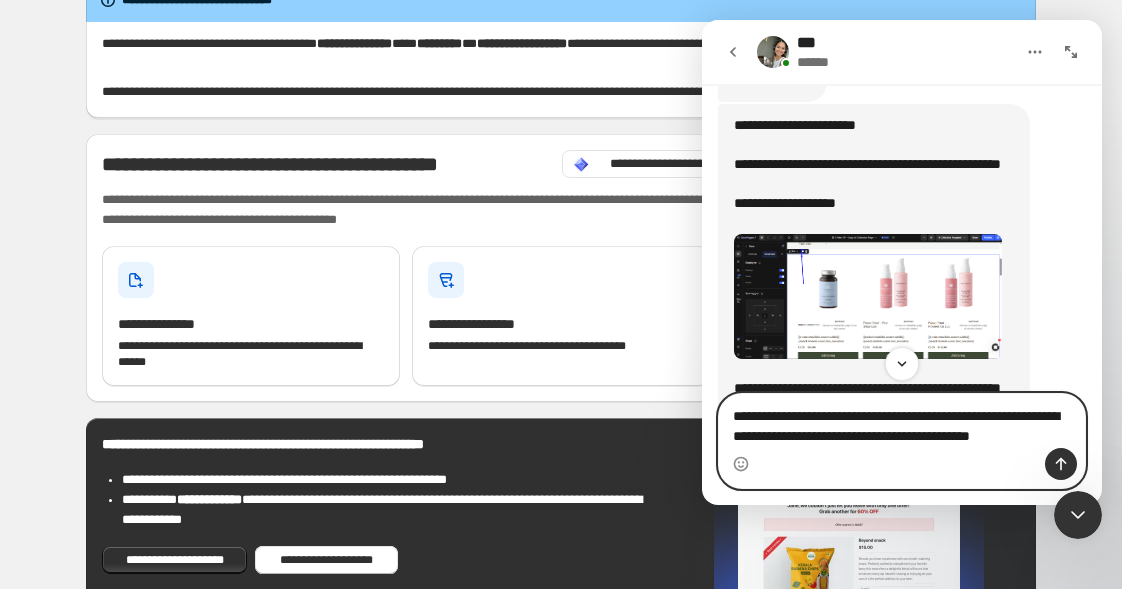 scroll, scrollTop: 7168, scrollLeft: 0, axis: vertical 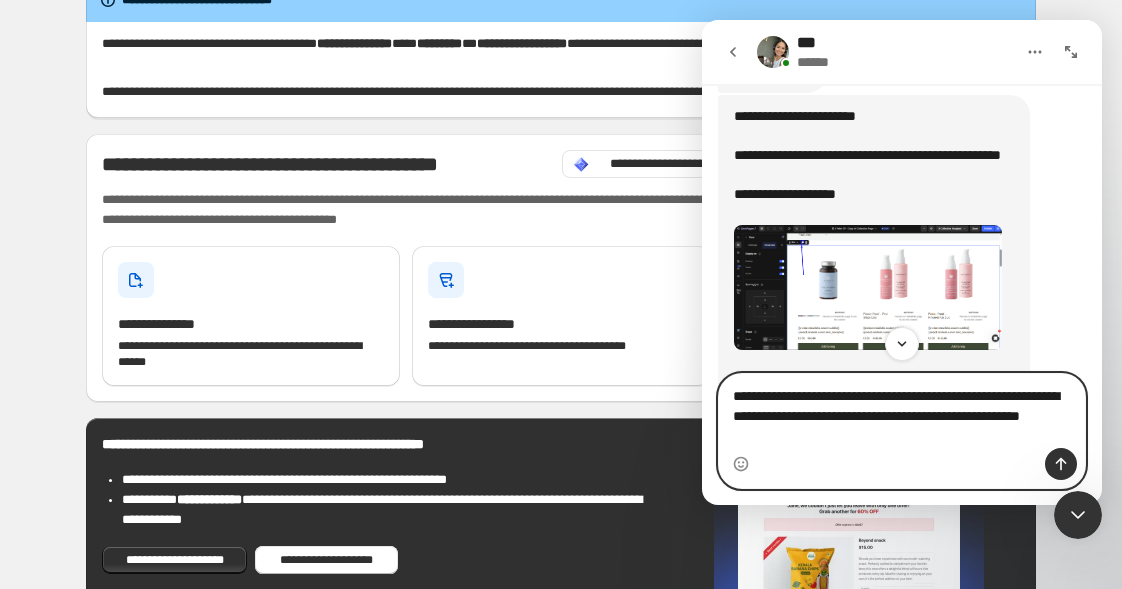 type on "**********" 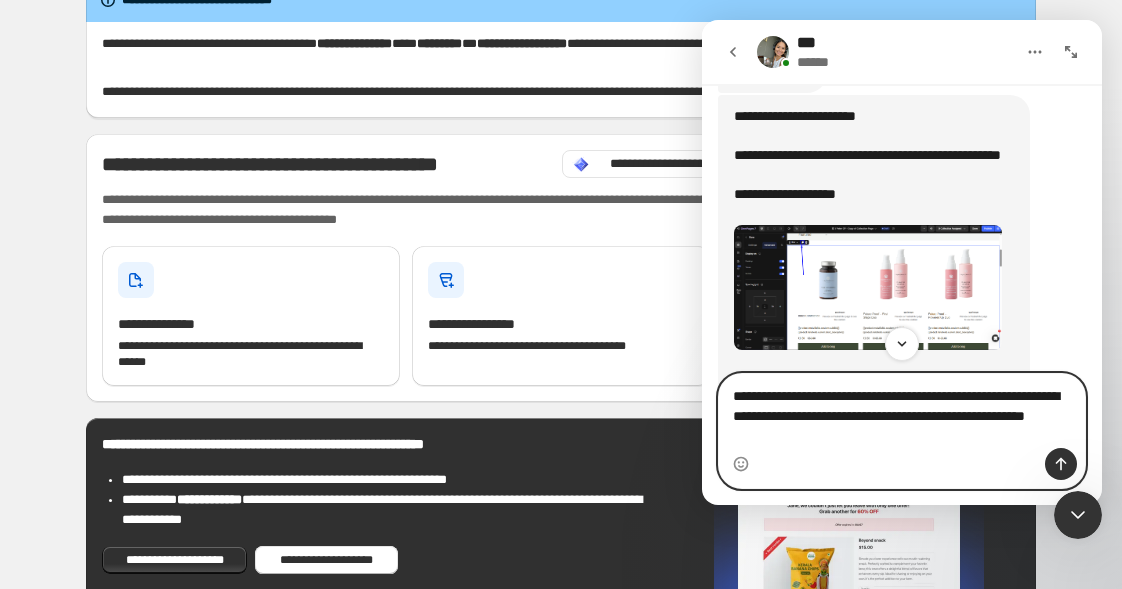 type 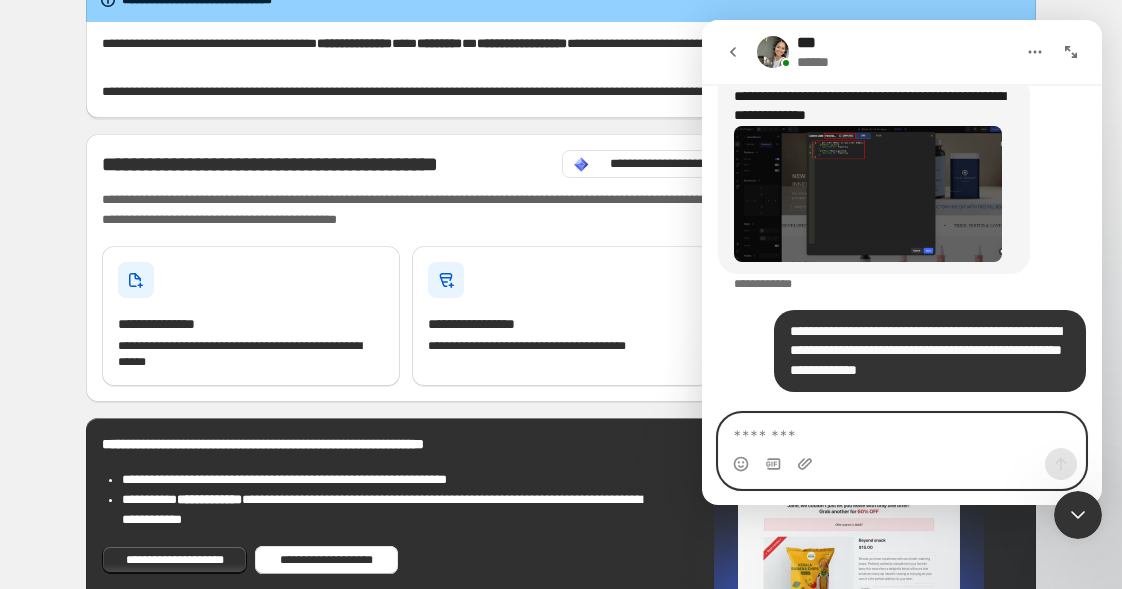 scroll, scrollTop: 8956, scrollLeft: 0, axis: vertical 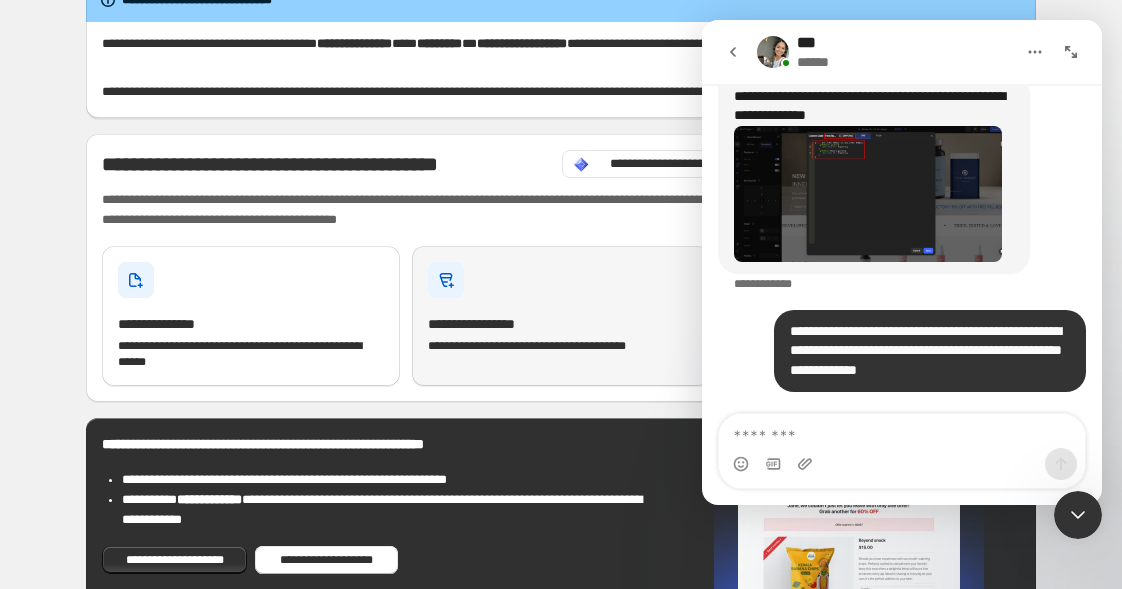 click on "**********" at bounding box center (561, 316) 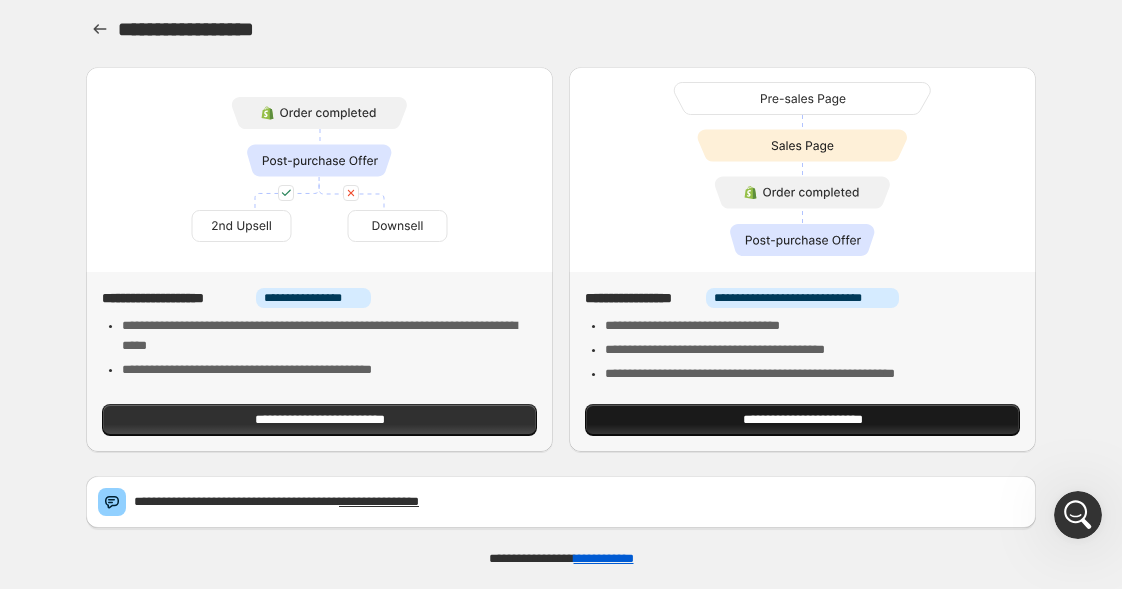 scroll, scrollTop: 0, scrollLeft: 0, axis: both 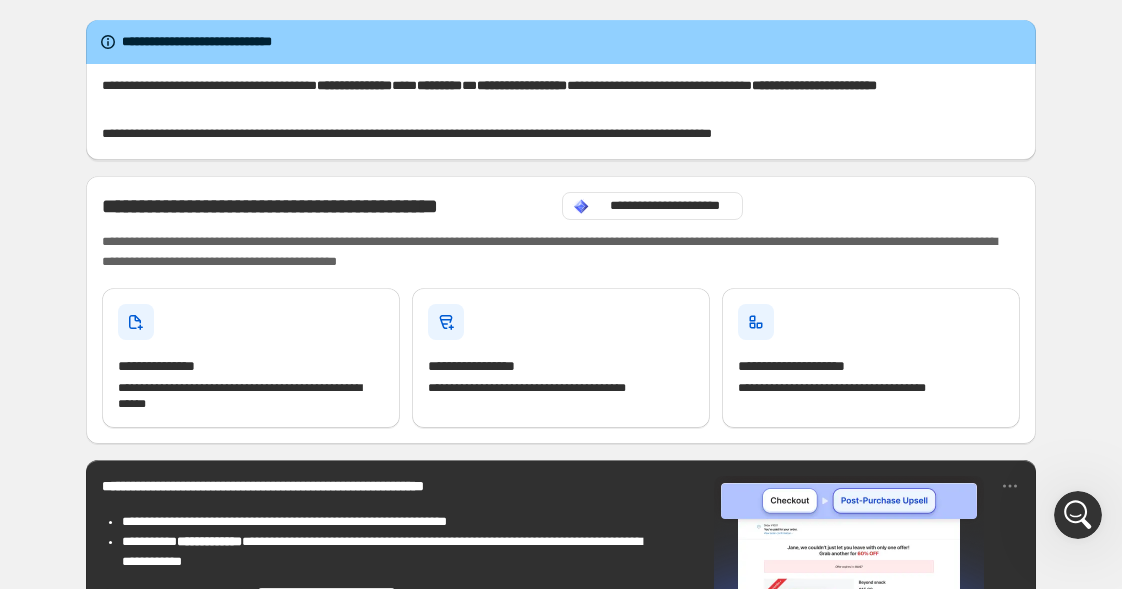 click 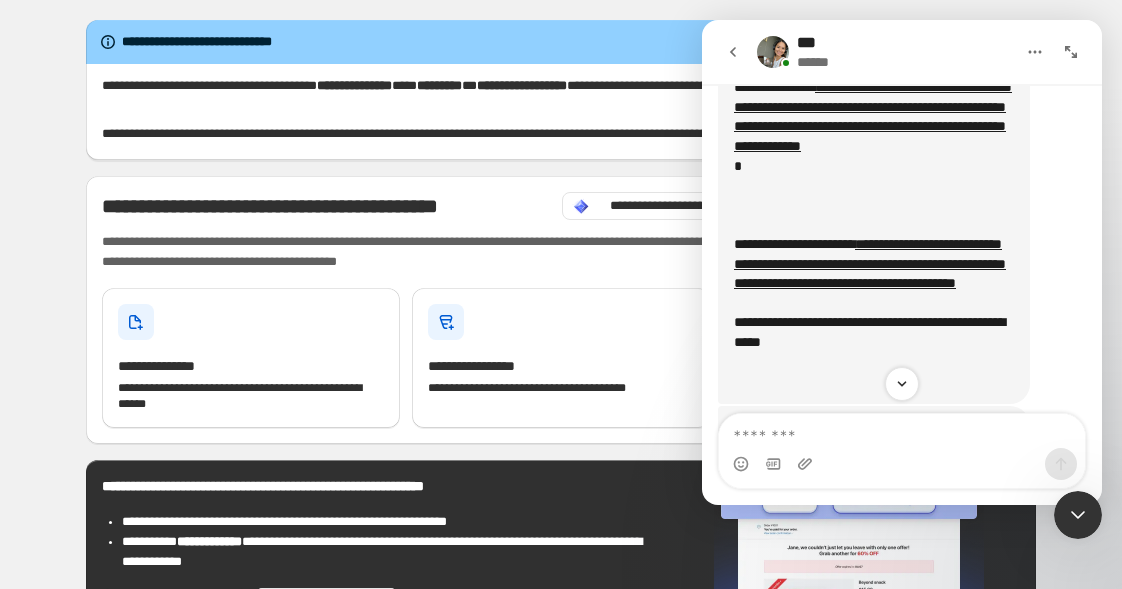 scroll, scrollTop: 8497, scrollLeft: 0, axis: vertical 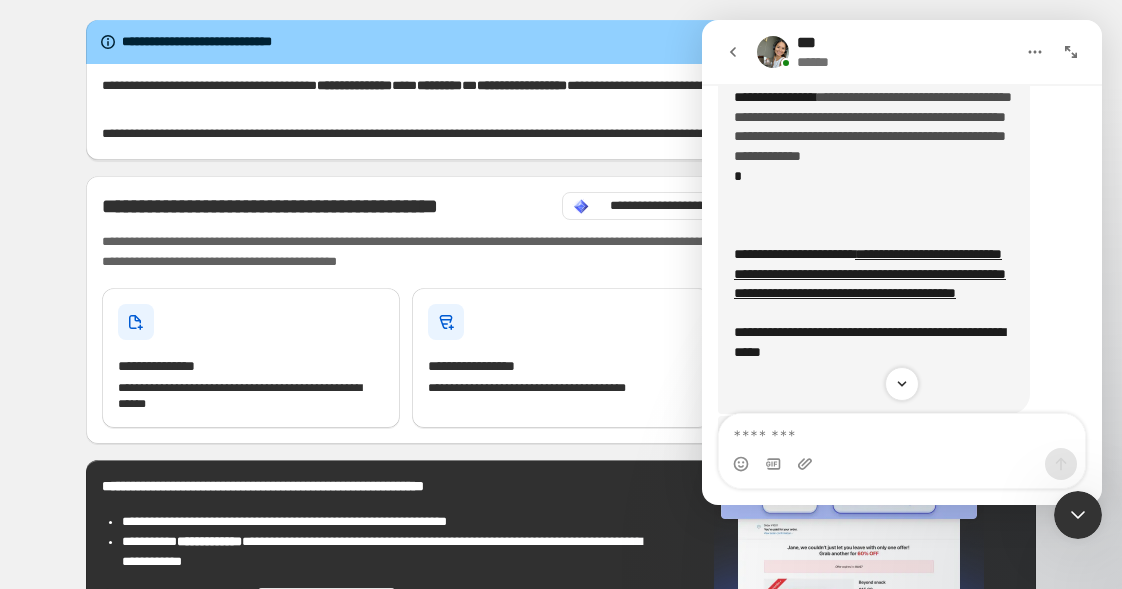 click on "**********" at bounding box center (873, 126) 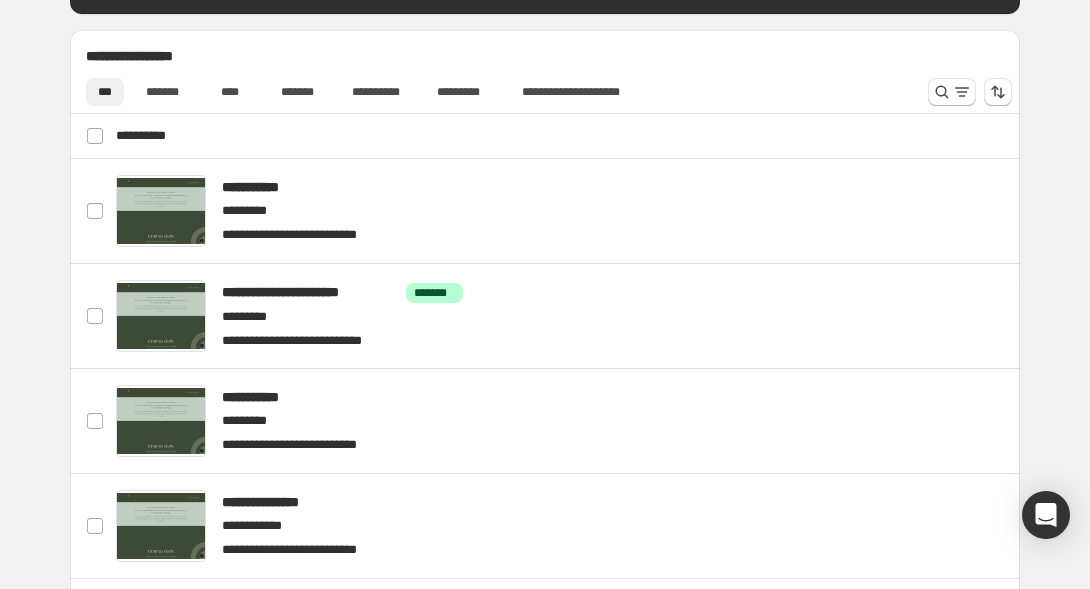 scroll, scrollTop: 688, scrollLeft: 0, axis: vertical 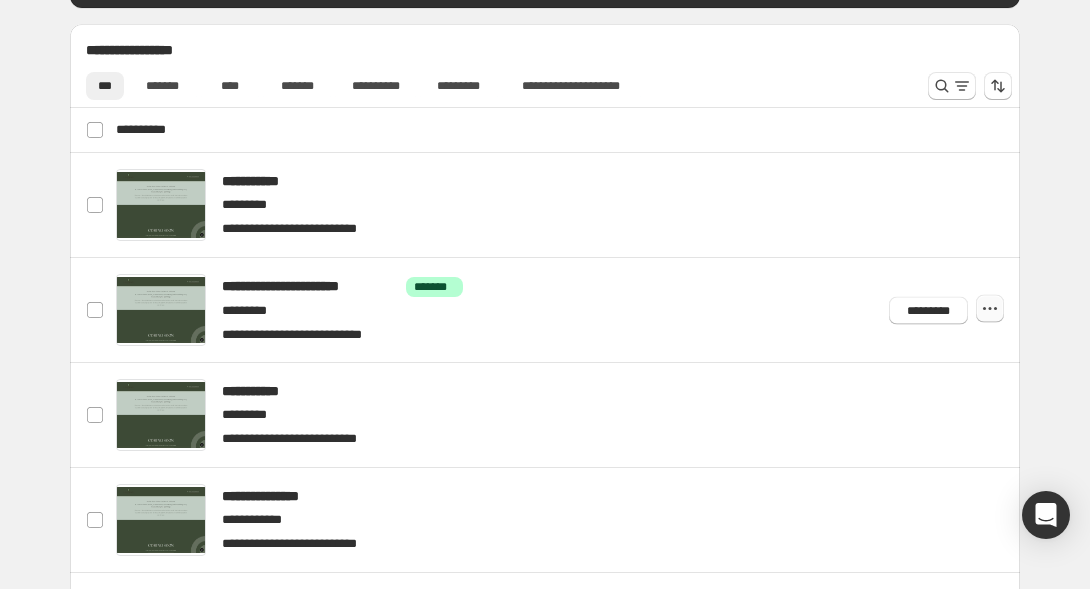 click 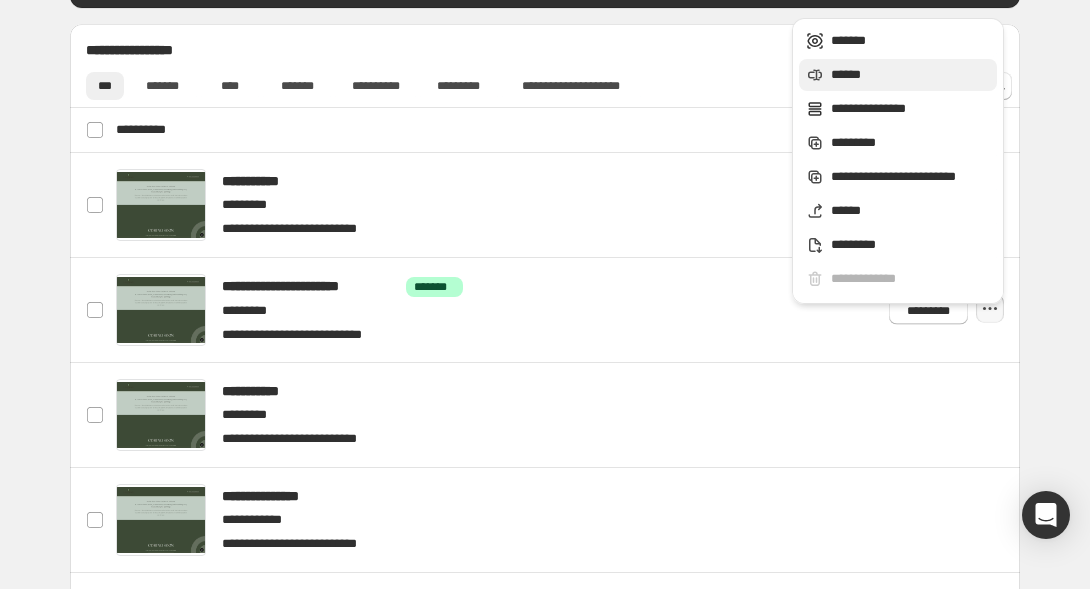 click on "******" at bounding box center (911, 75) 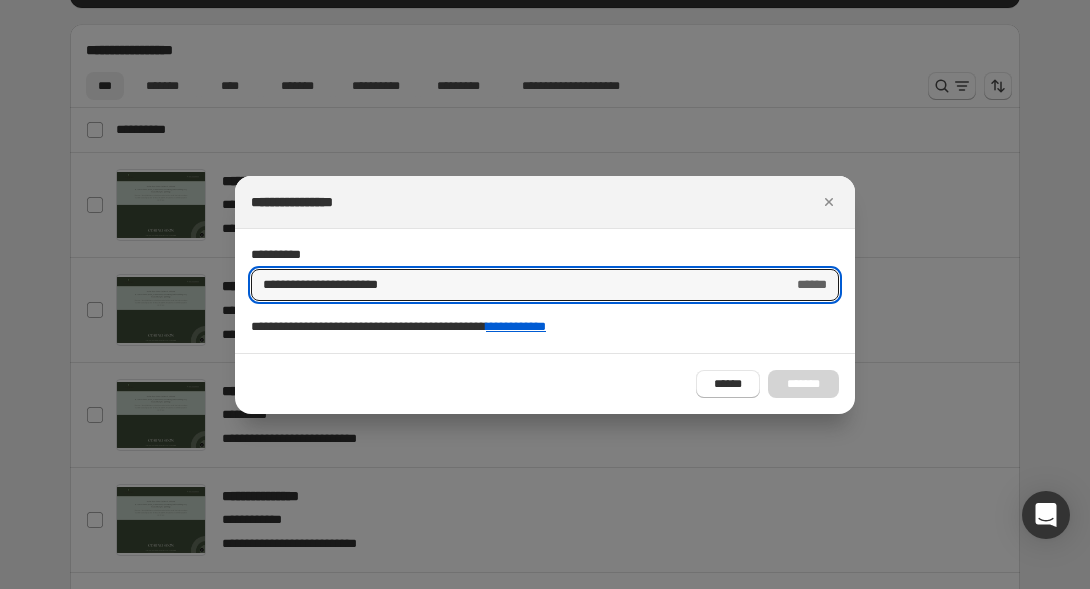drag, startPoint x: 338, startPoint y: 285, endPoint x: 248, endPoint y: 287, distance: 90.02222 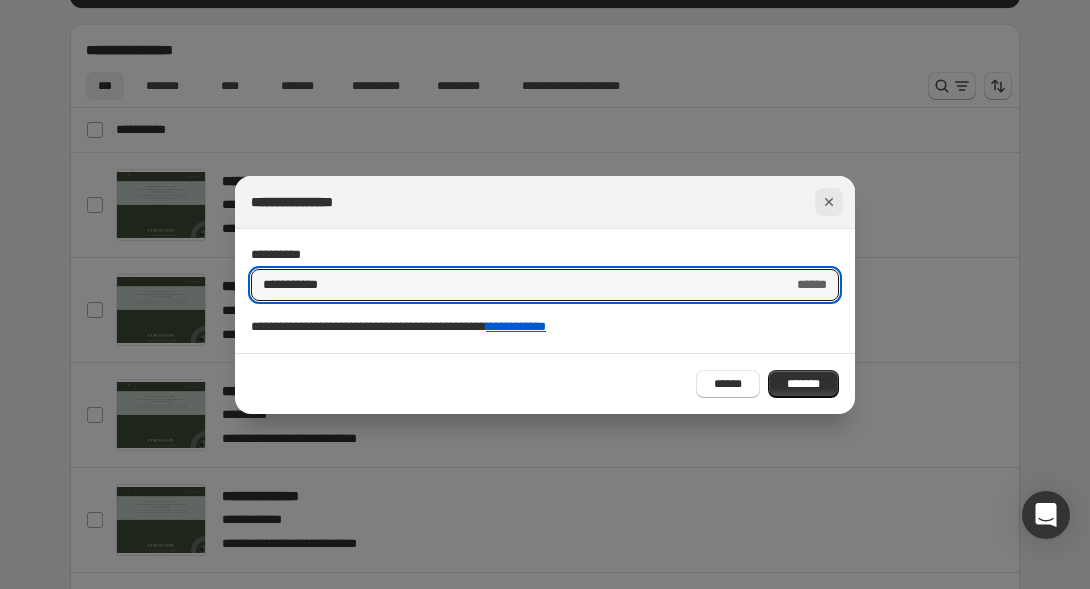 type on "**********" 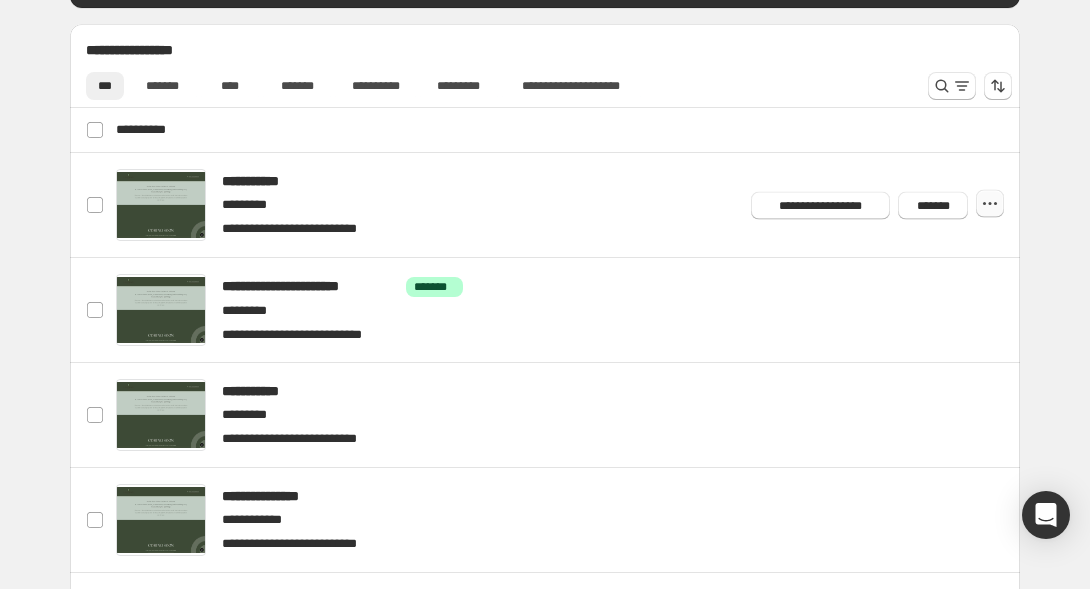 click 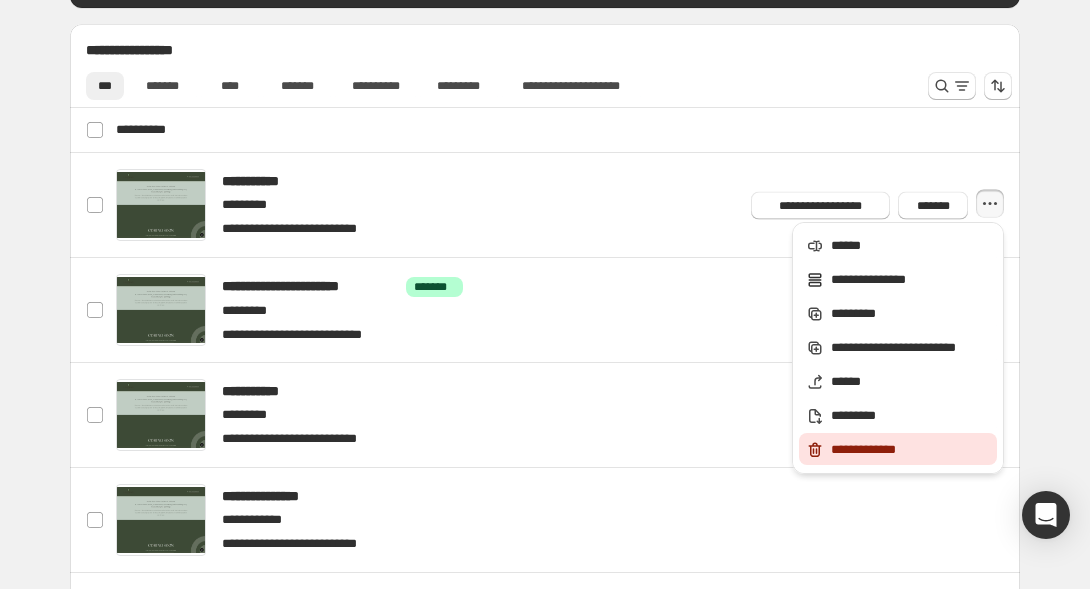 click on "**********" at bounding box center (911, 450) 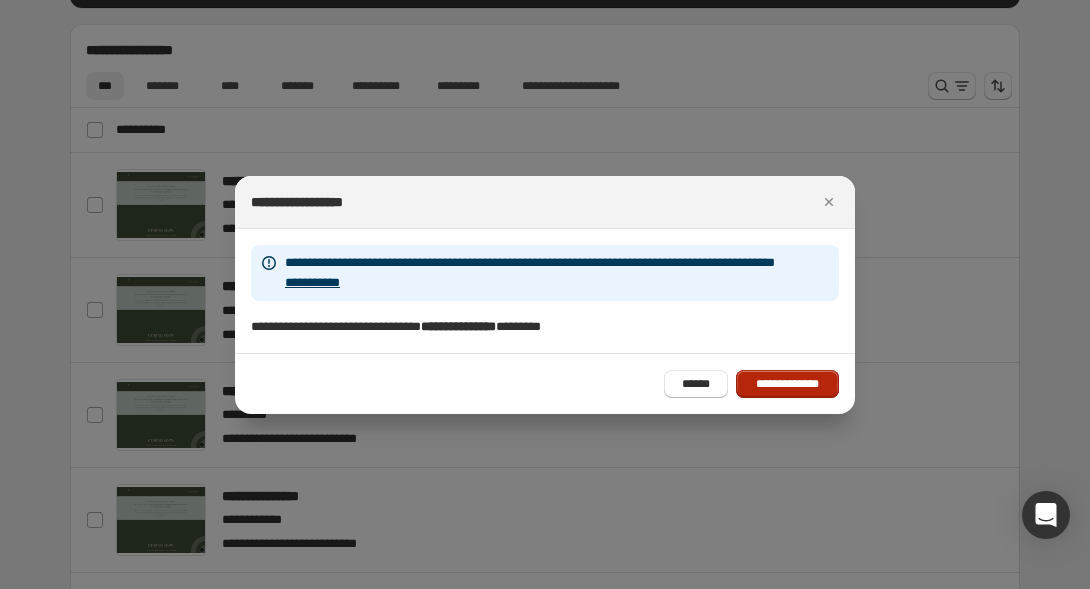 click on "**********" at bounding box center (787, 384) 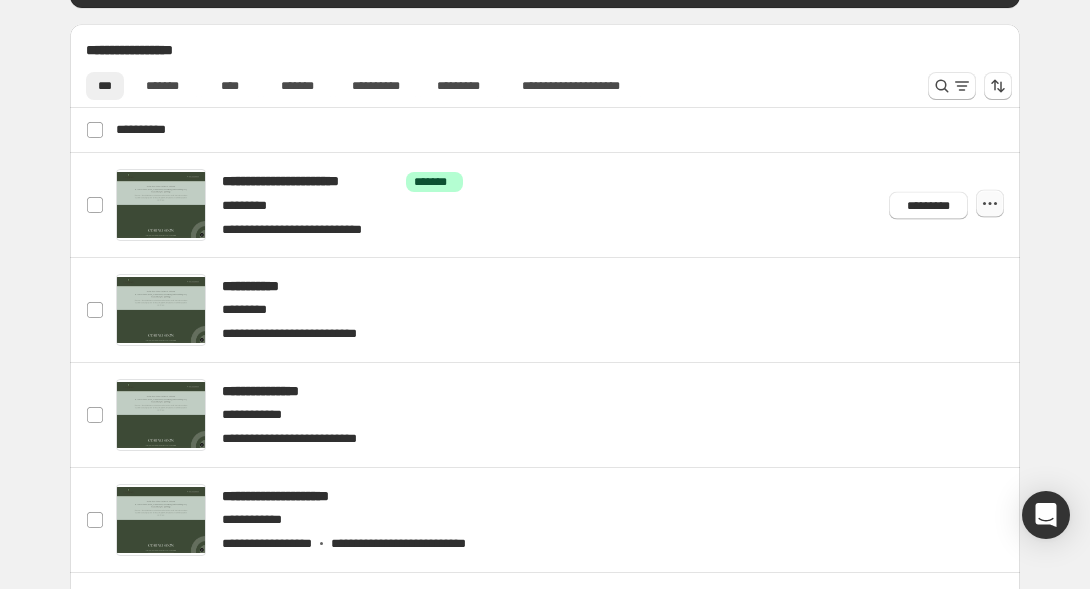 click 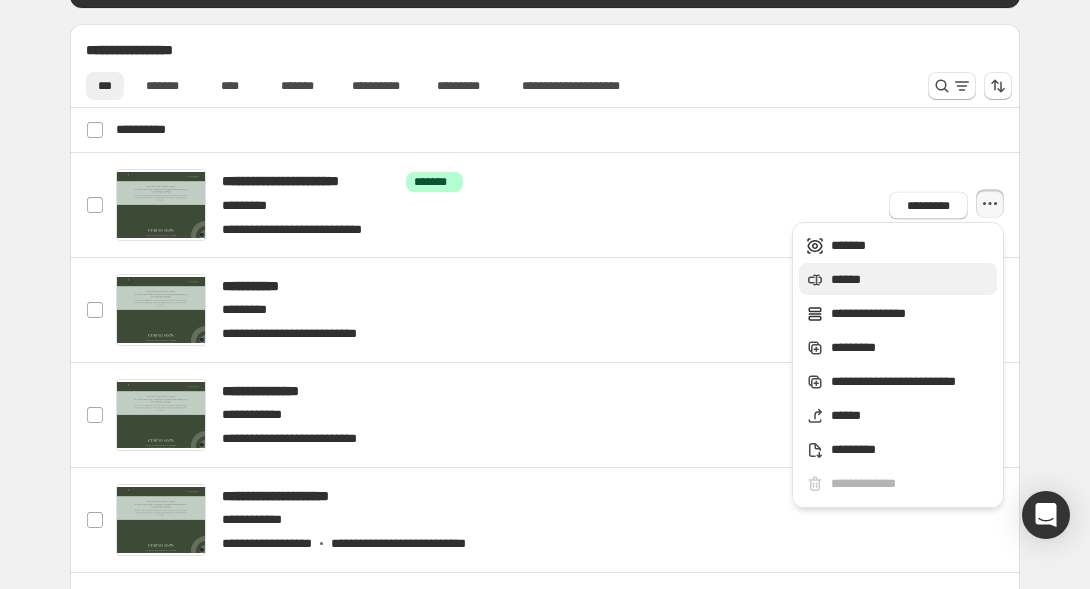 click on "******" at bounding box center (911, 280) 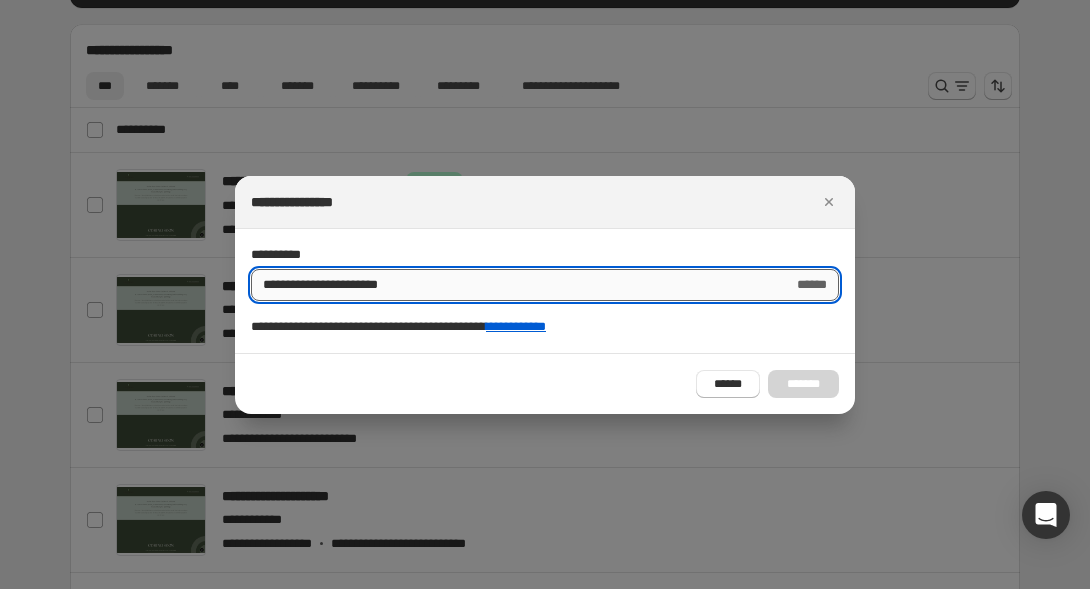 drag, startPoint x: 337, startPoint y: 286, endPoint x: 270, endPoint y: 287, distance: 67.00746 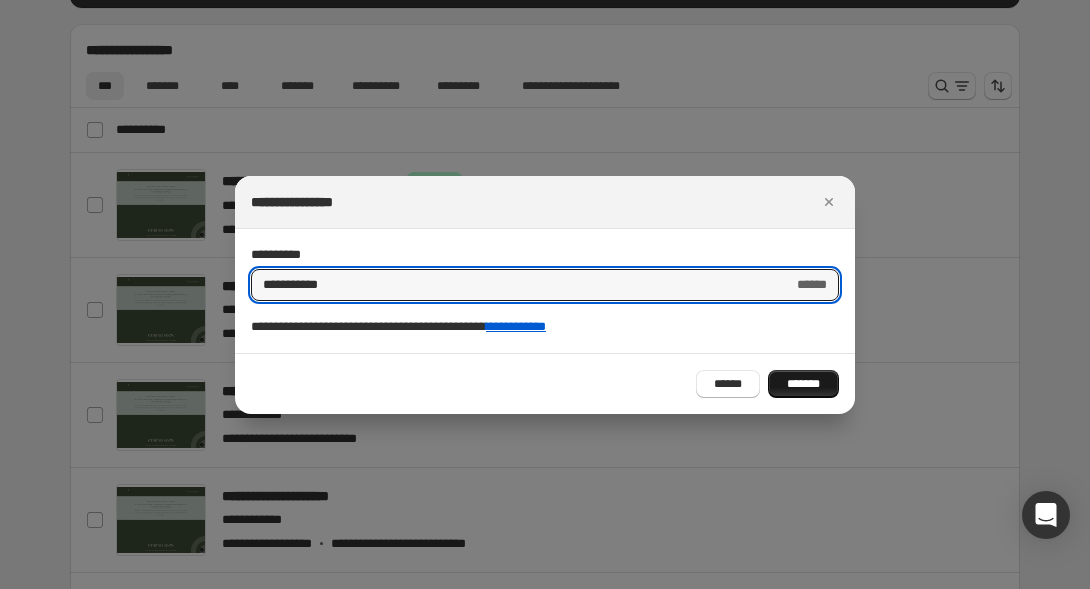 type on "**********" 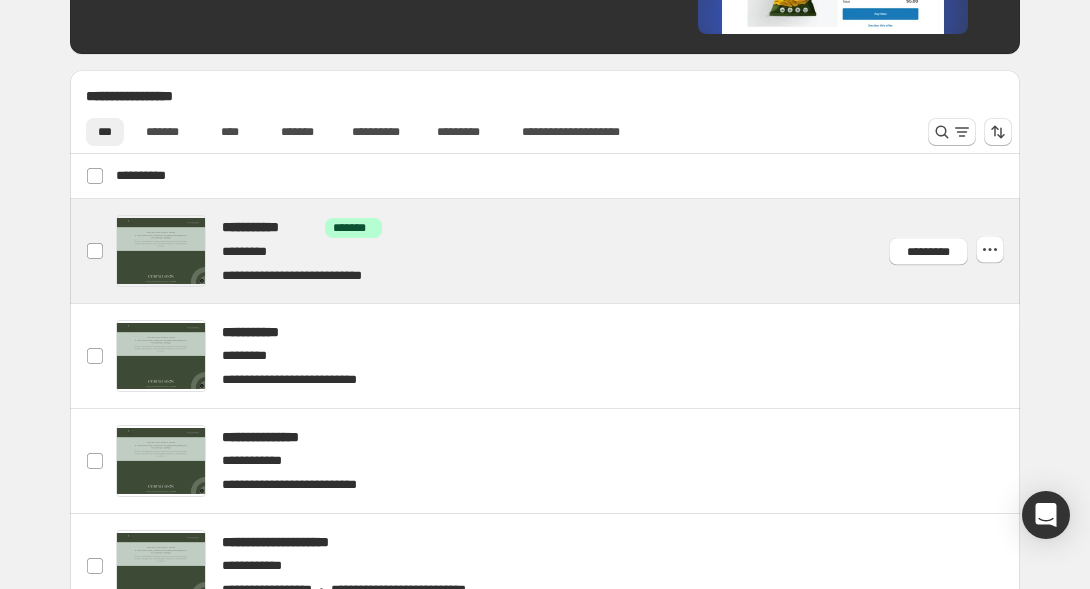 scroll, scrollTop: 643, scrollLeft: 0, axis: vertical 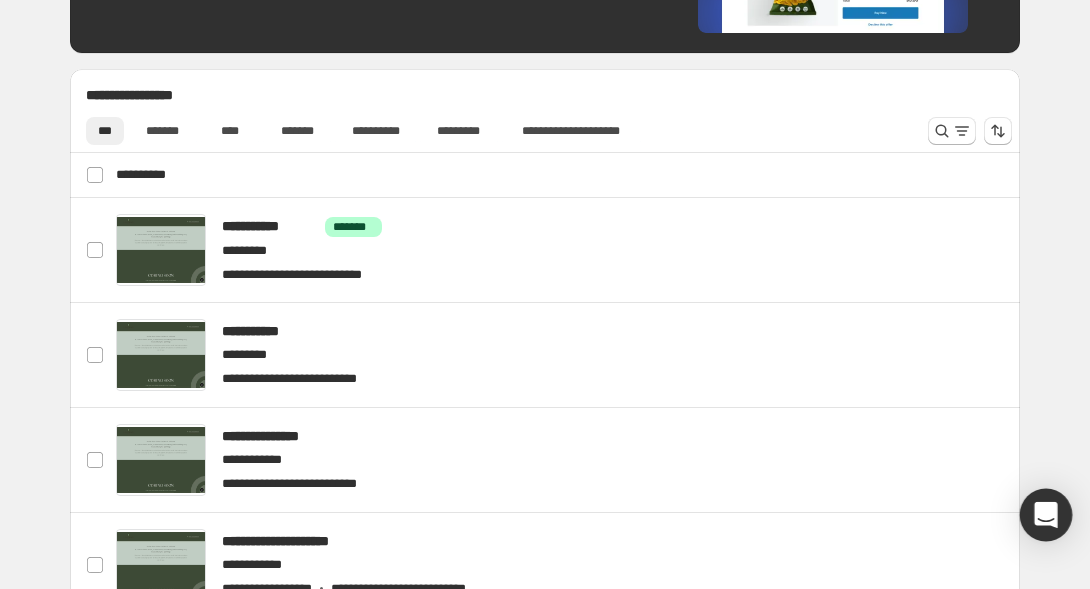 click 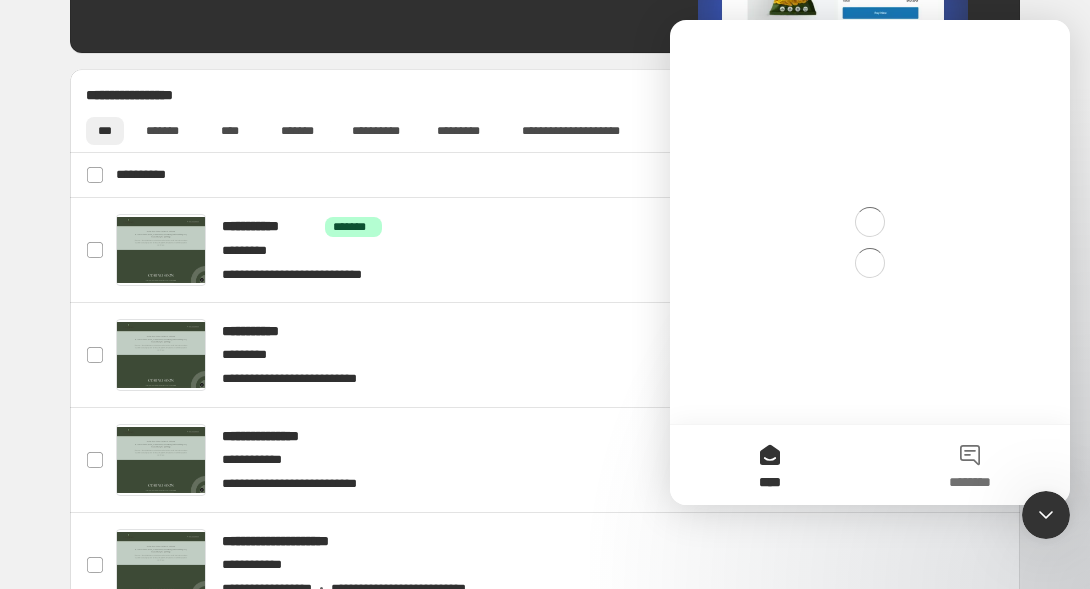 scroll, scrollTop: 0, scrollLeft: 0, axis: both 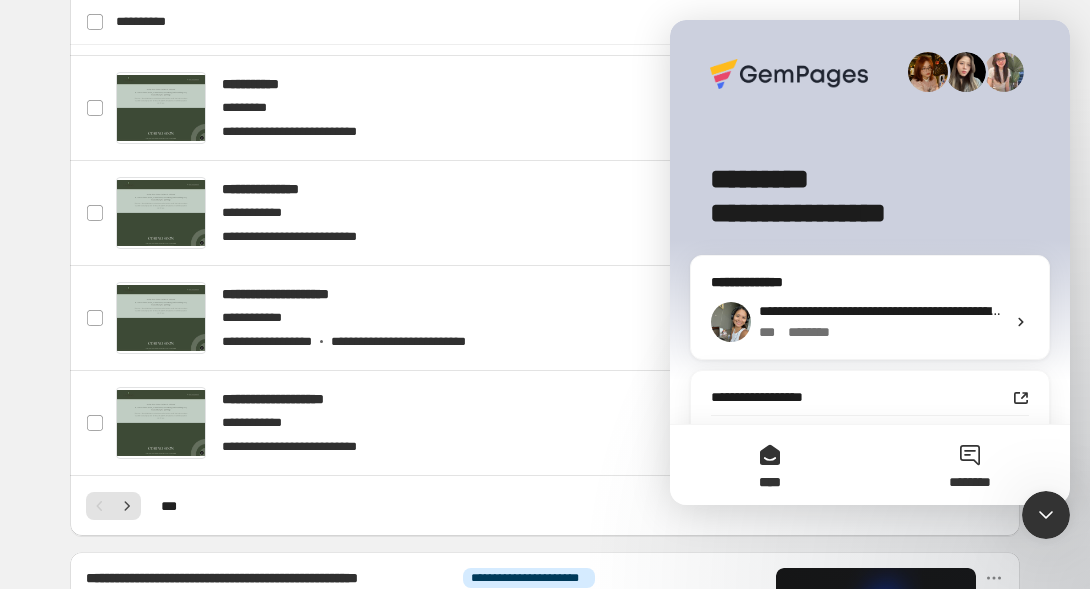 click on "********" at bounding box center [970, 465] 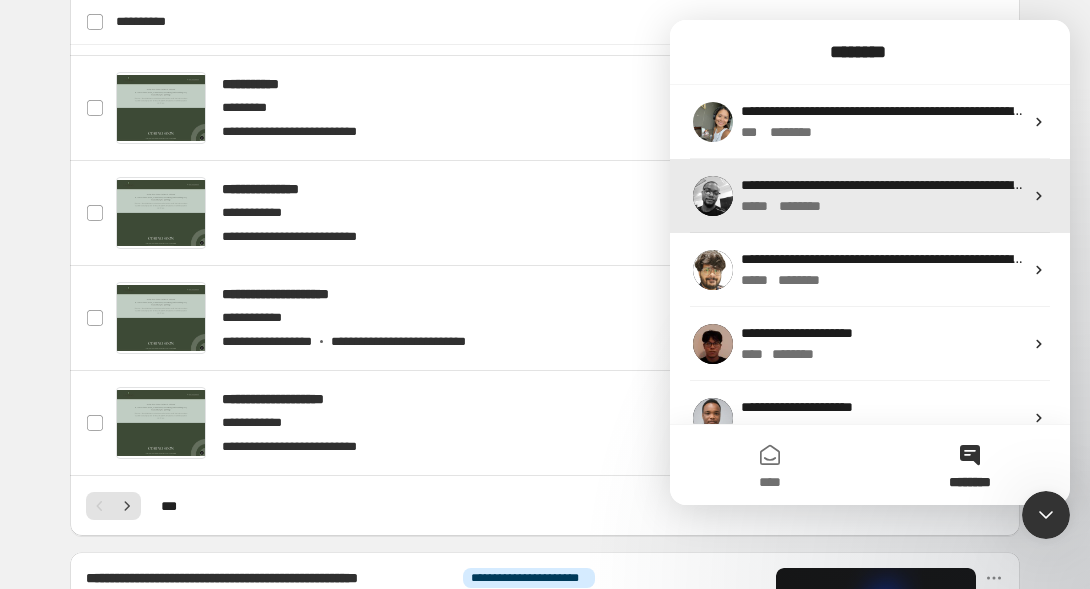 click on "***** * ******" at bounding box center (882, 206) 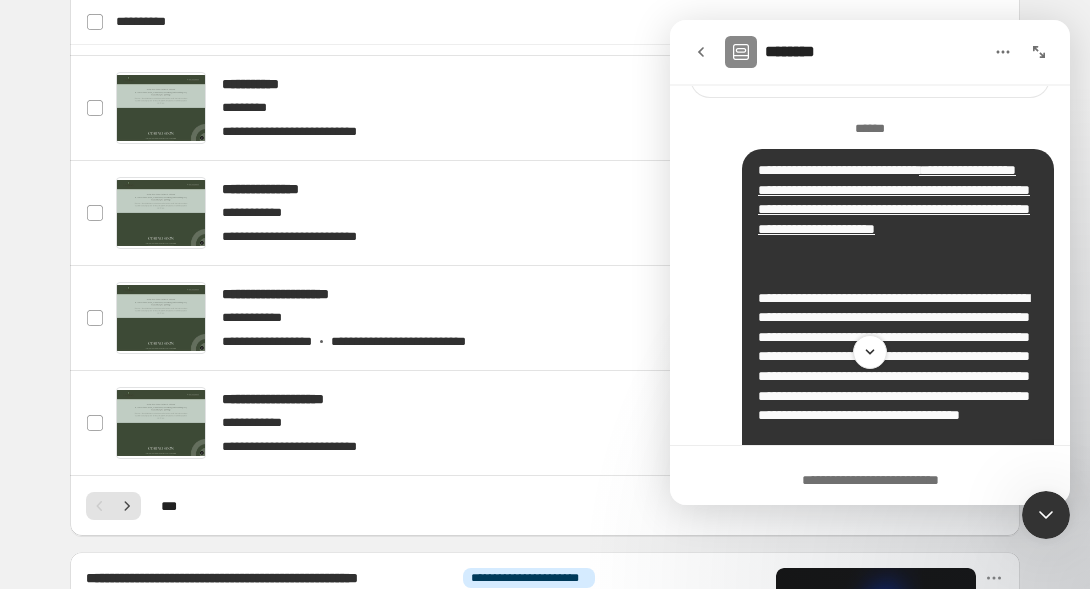scroll, scrollTop: 153, scrollLeft: 0, axis: vertical 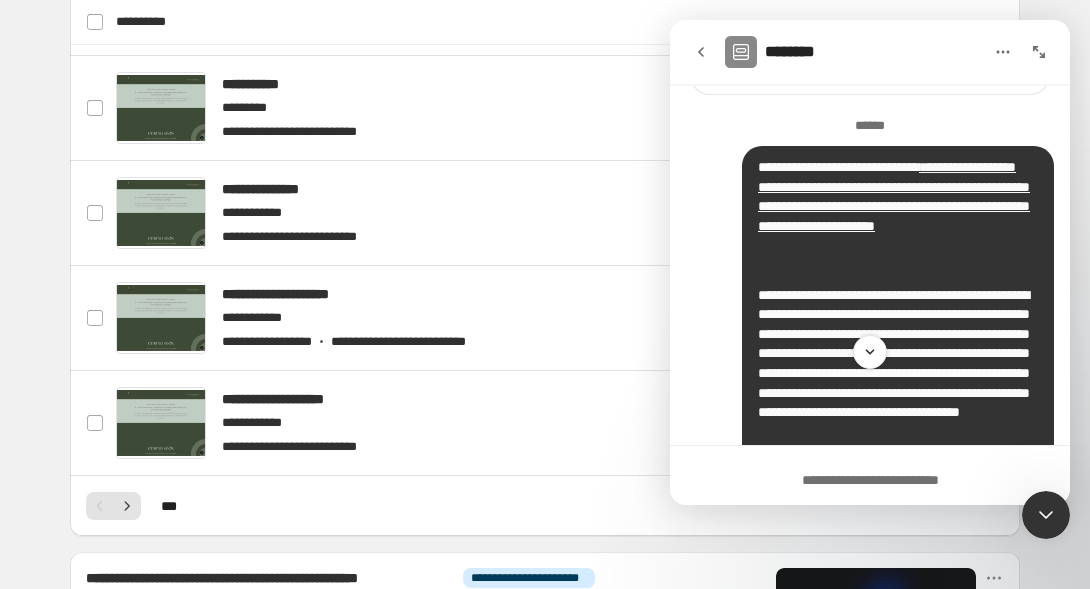 click on "**********" at bounding box center [898, 217] 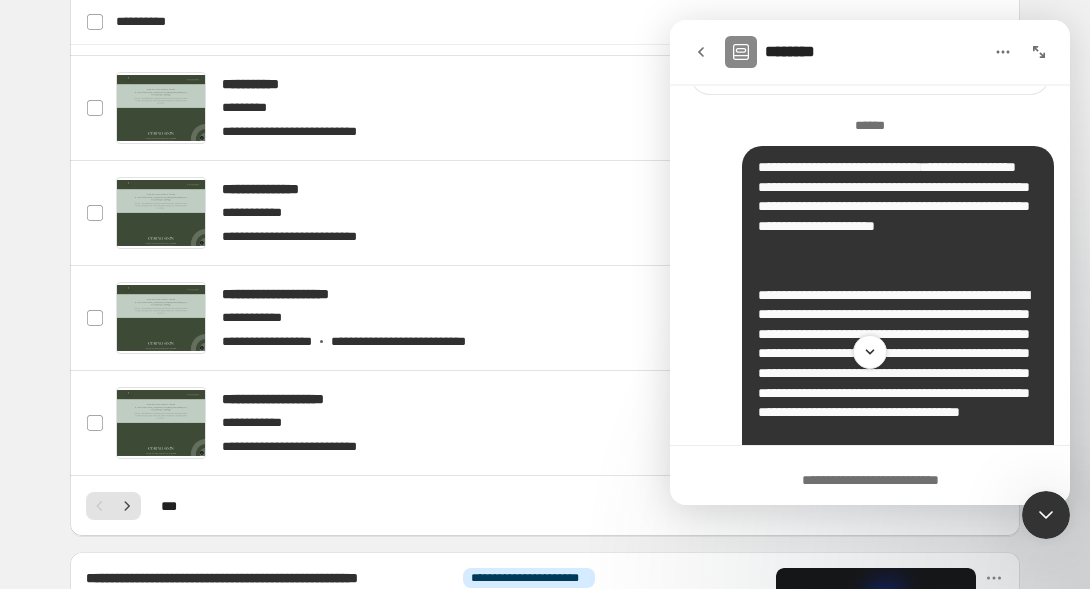 click on "**********" at bounding box center (894, 196) 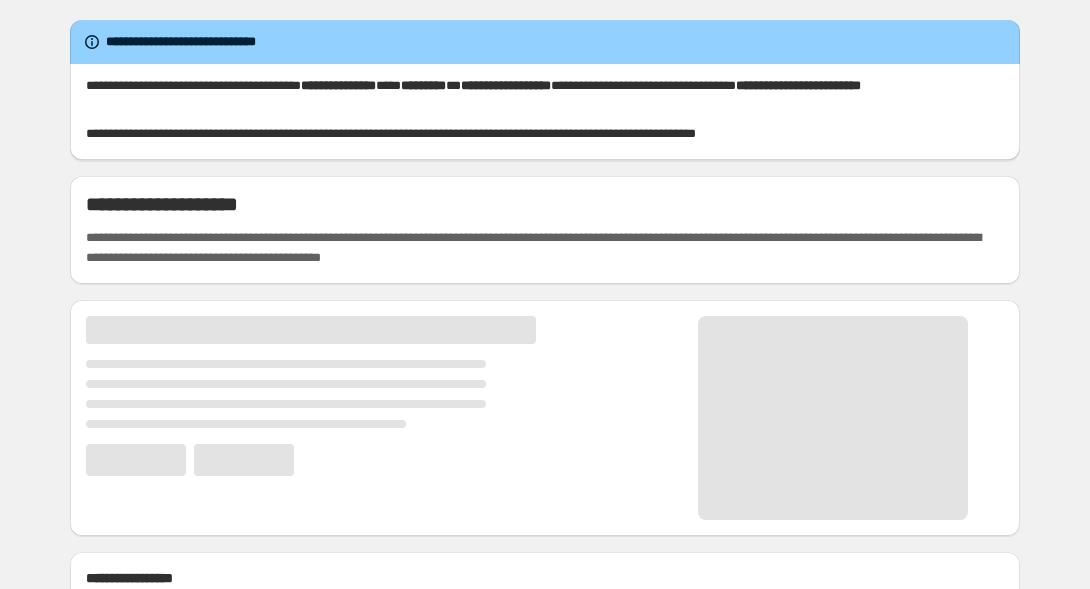 scroll, scrollTop: 0, scrollLeft: 0, axis: both 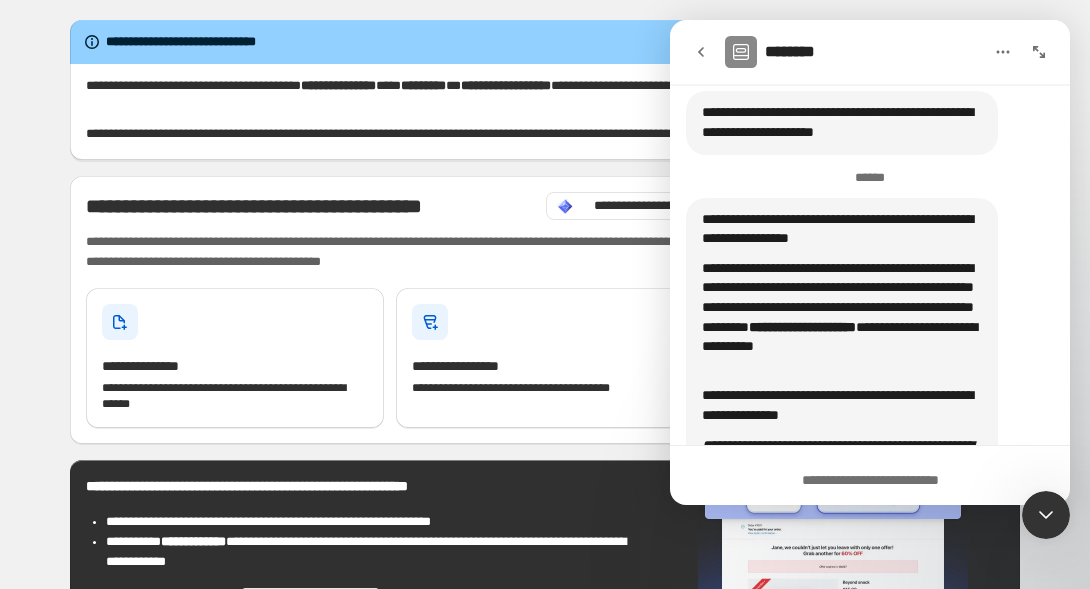 click 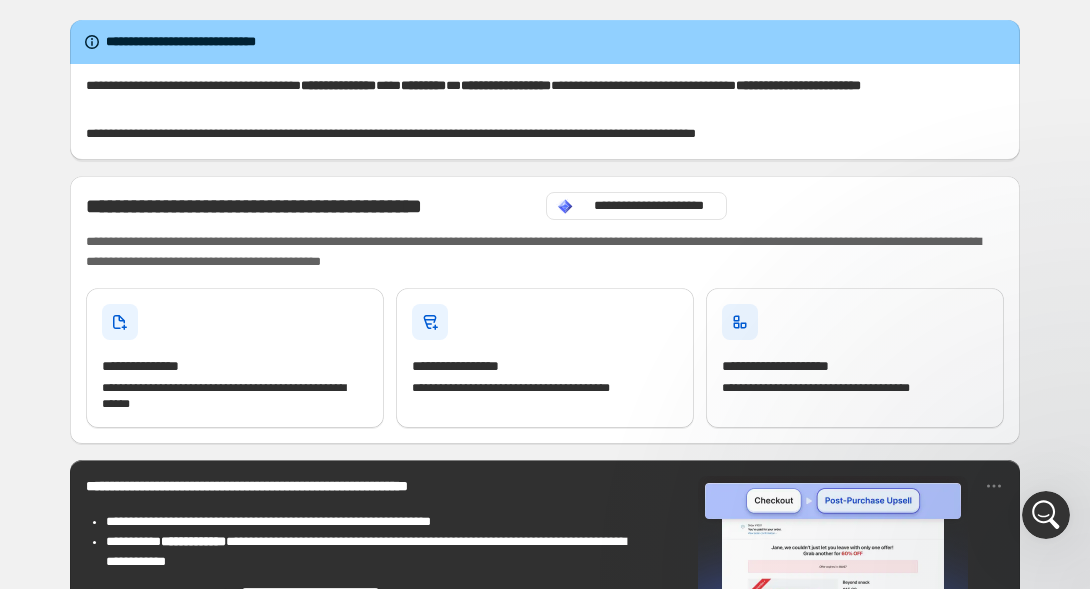 scroll, scrollTop: 0, scrollLeft: 0, axis: both 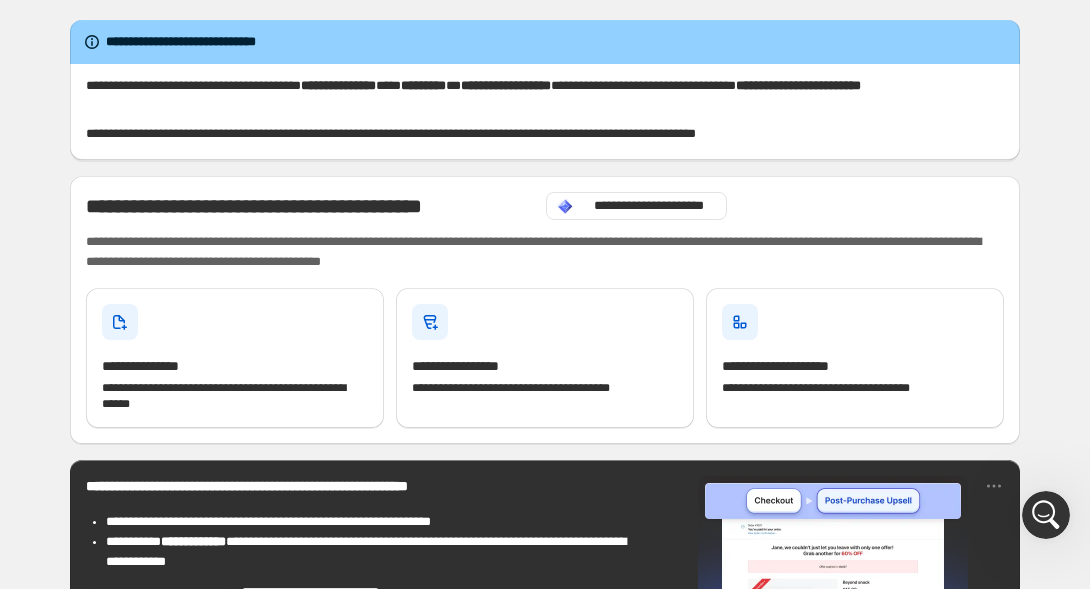 click 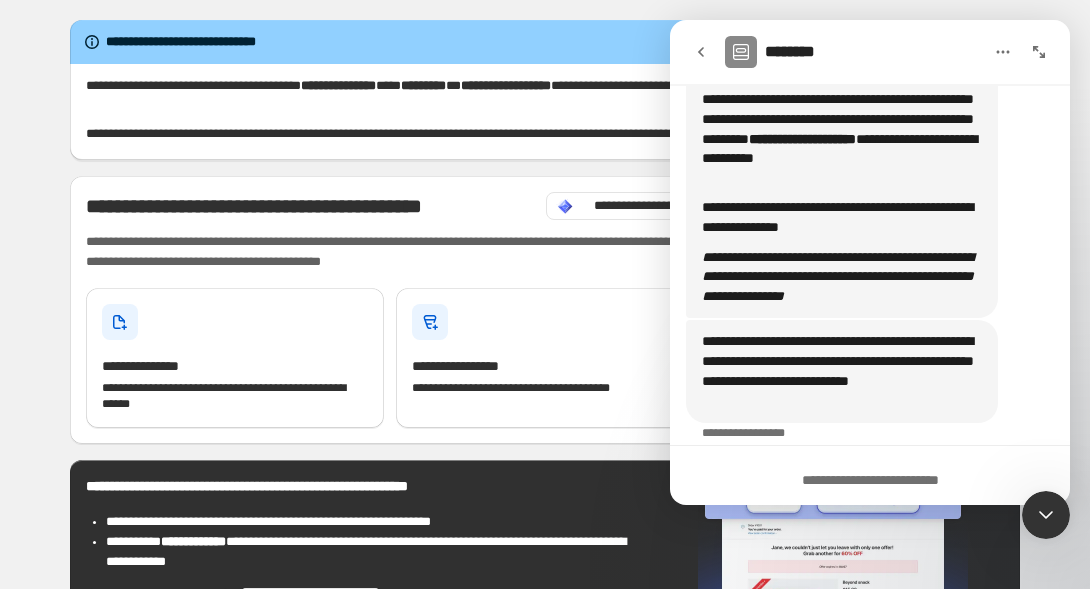 scroll, scrollTop: 3027, scrollLeft: 0, axis: vertical 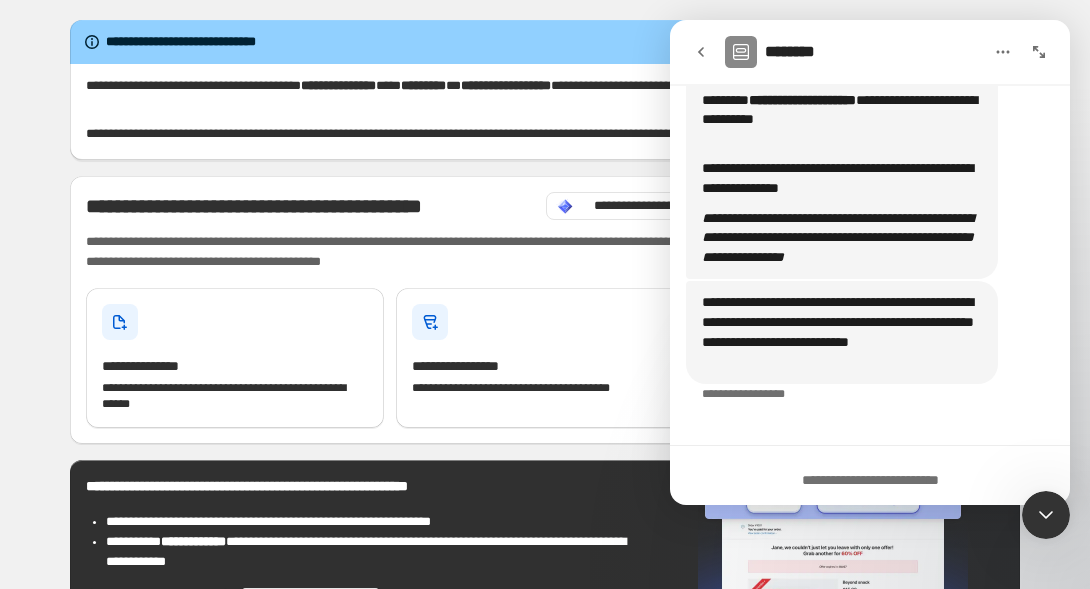 click 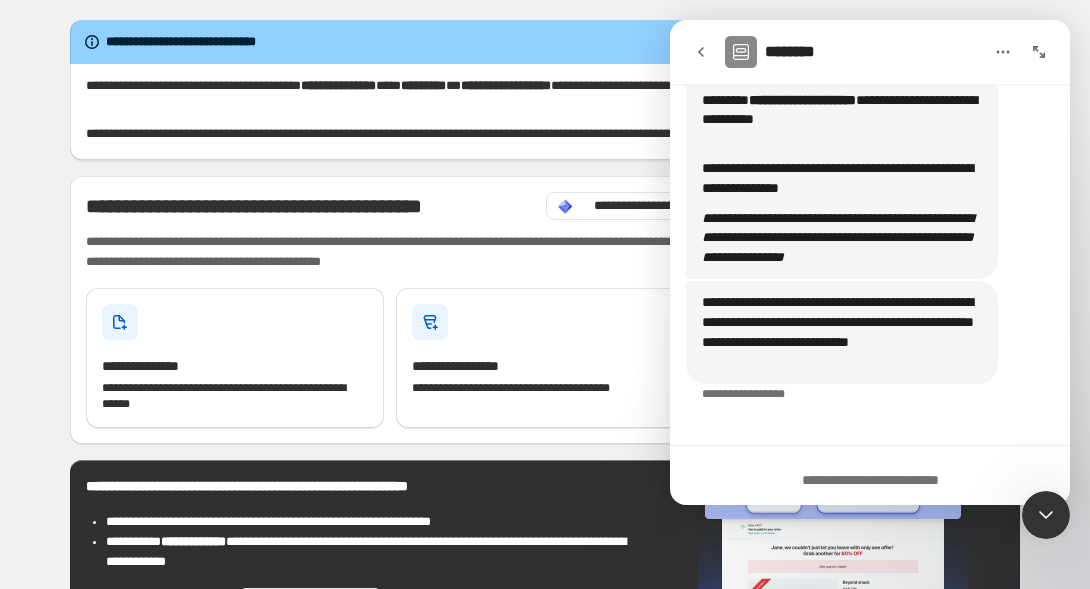 scroll, scrollTop: 0, scrollLeft: 0, axis: both 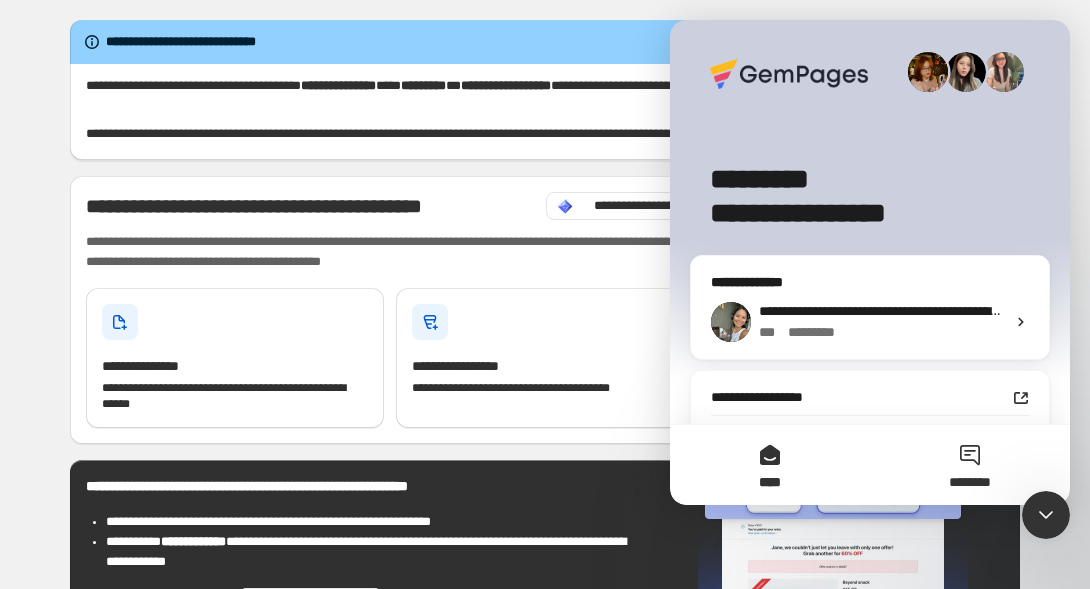 click on "********" at bounding box center (970, 465) 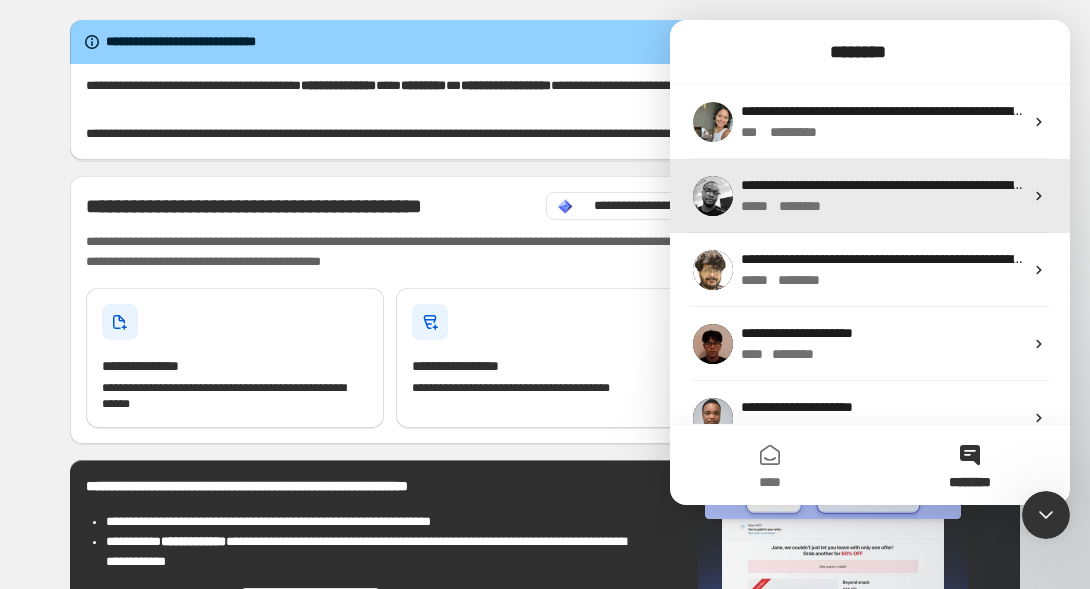 click on "**********" at bounding box center [1089, 185] 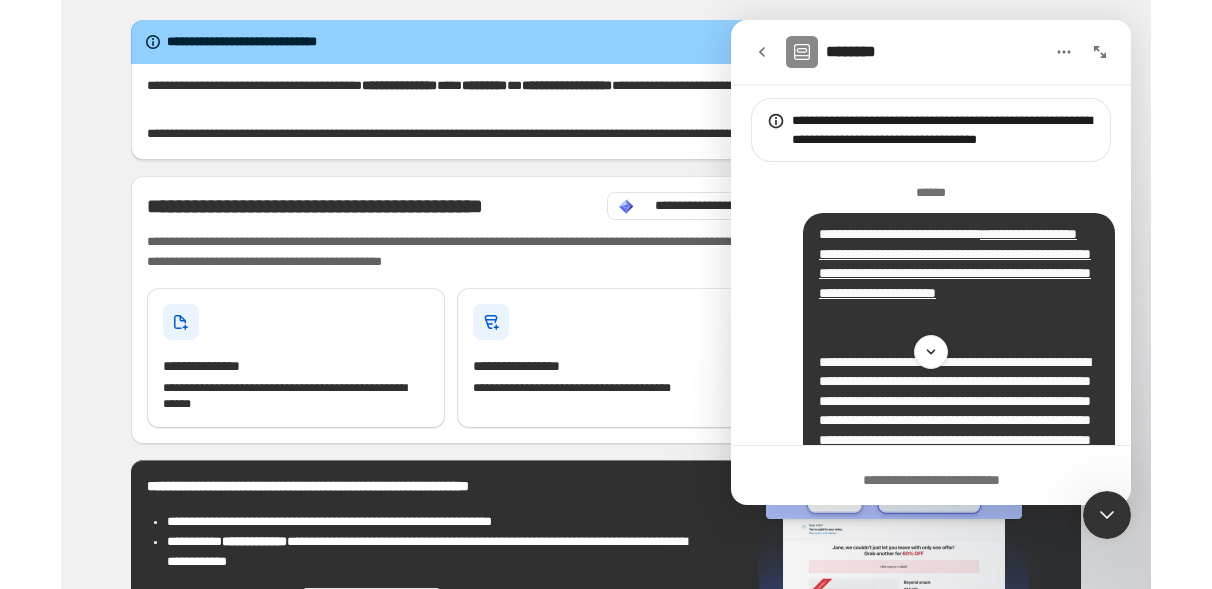 scroll, scrollTop: 123, scrollLeft: 0, axis: vertical 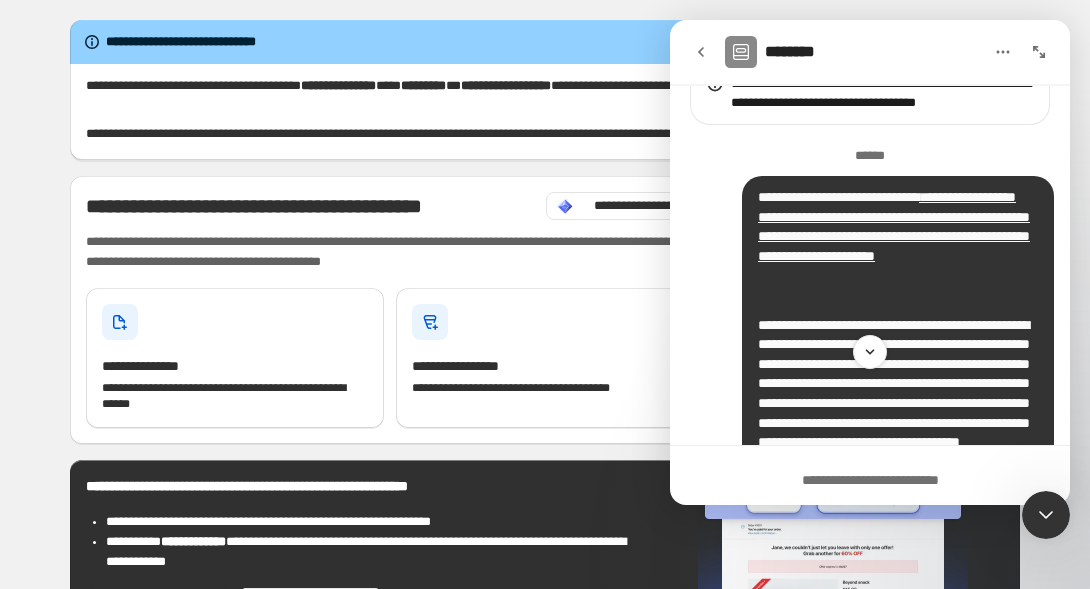 click on "**********" at bounding box center [898, 247] 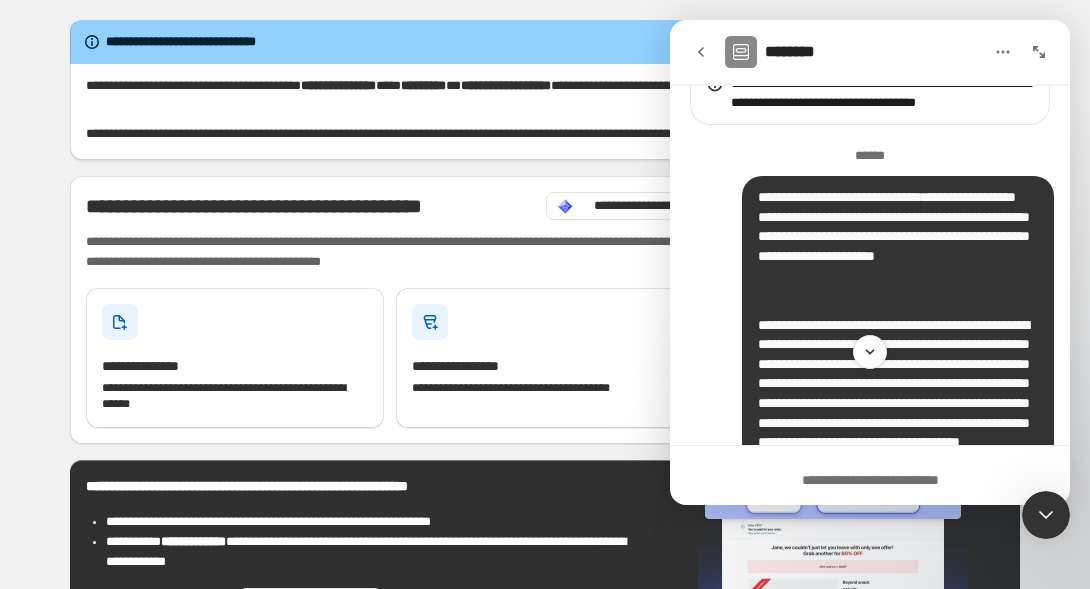 click on "**********" at bounding box center (894, 226) 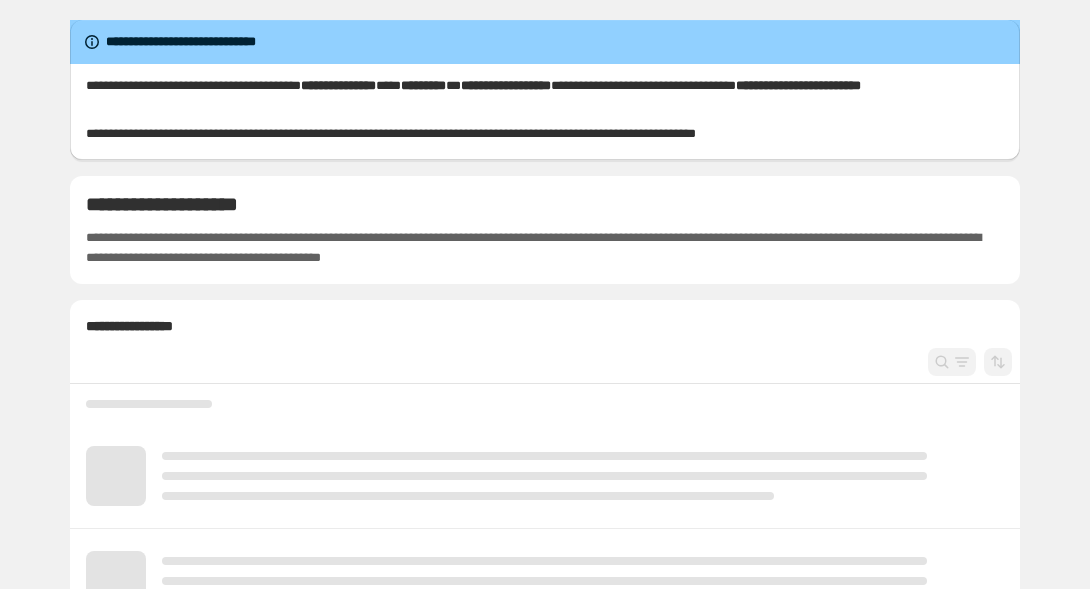 scroll, scrollTop: 0, scrollLeft: 0, axis: both 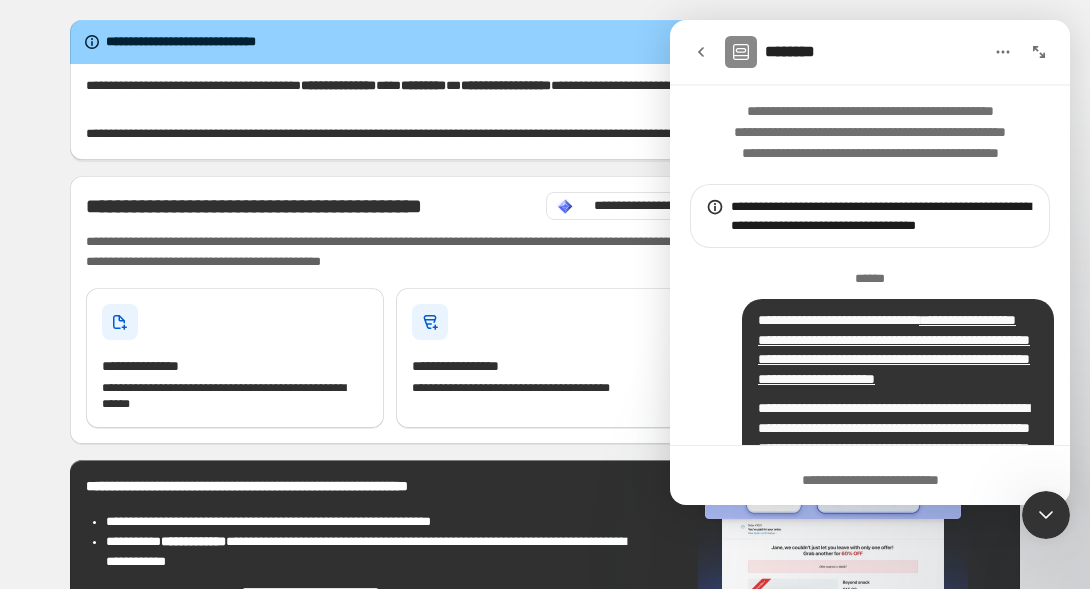 click 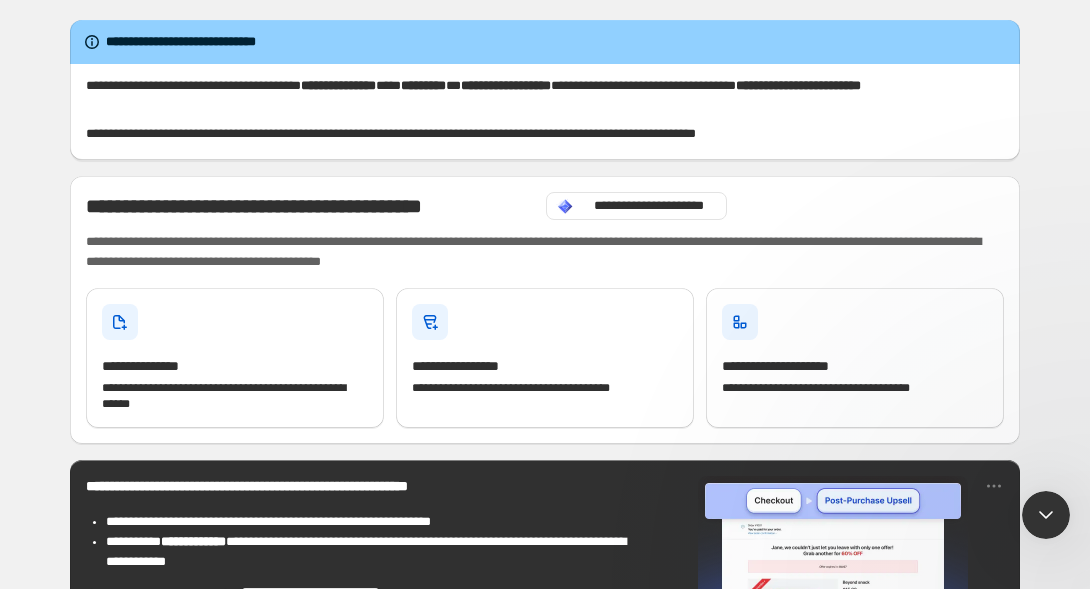 scroll, scrollTop: 0, scrollLeft: 0, axis: both 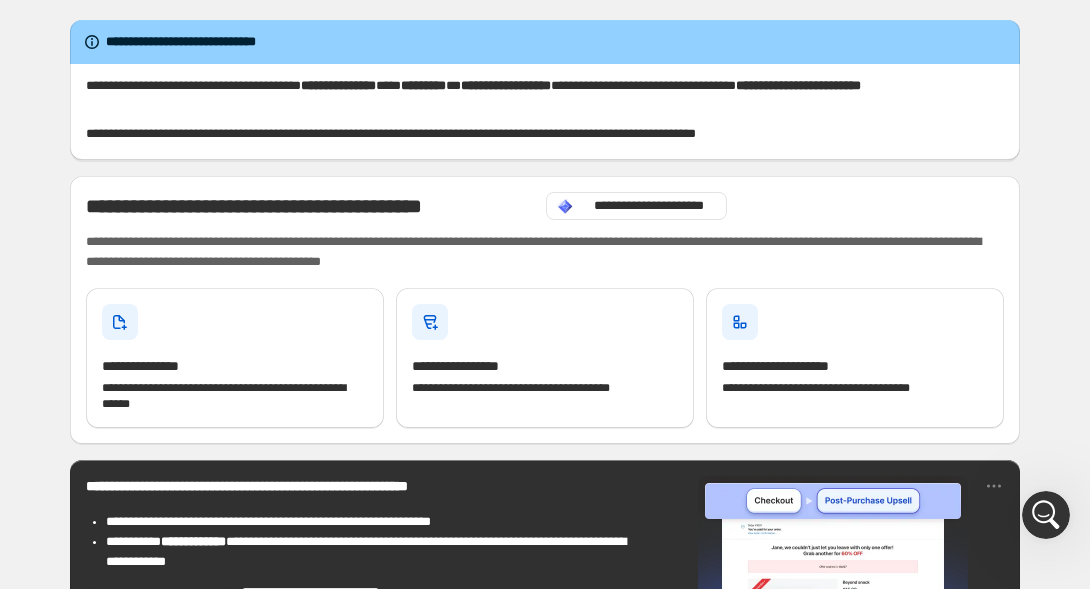 click 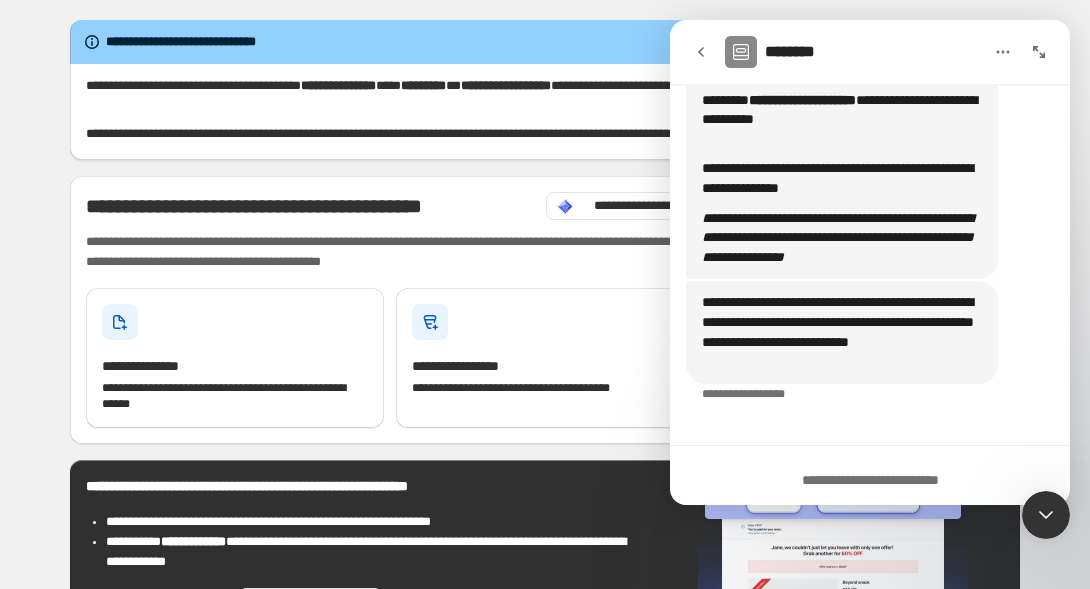 scroll, scrollTop: 3027, scrollLeft: 0, axis: vertical 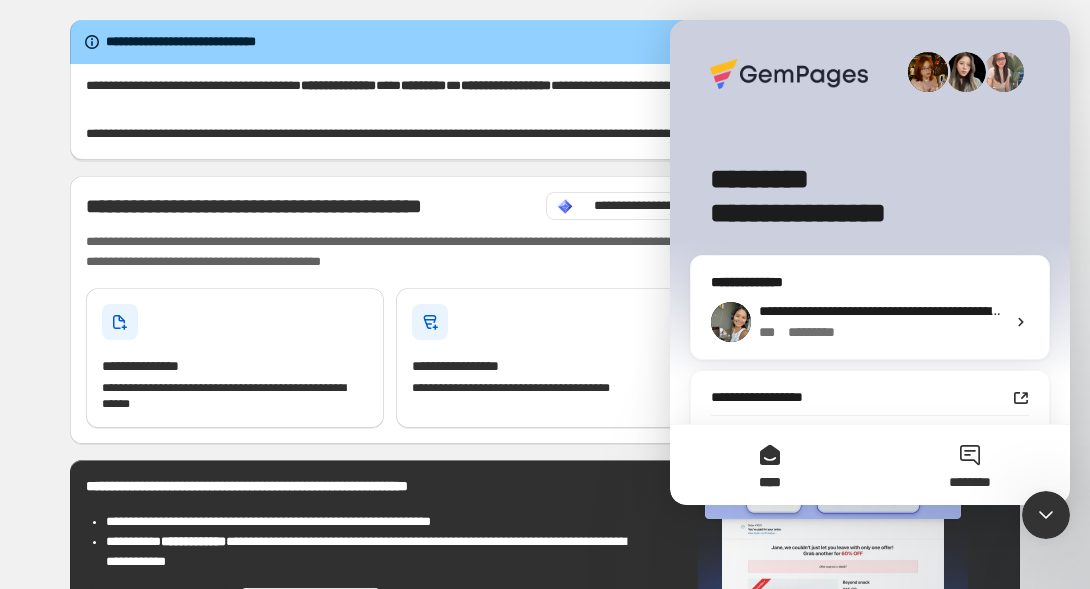 click on "********" at bounding box center (970, 465) 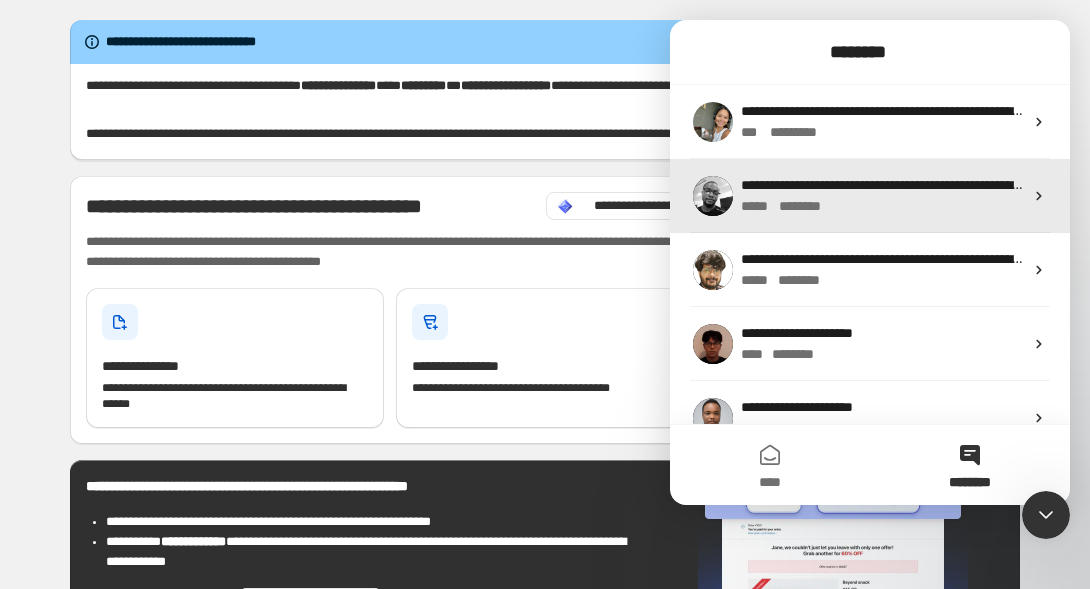 click on "**********" at bounding box center [1089, 185] 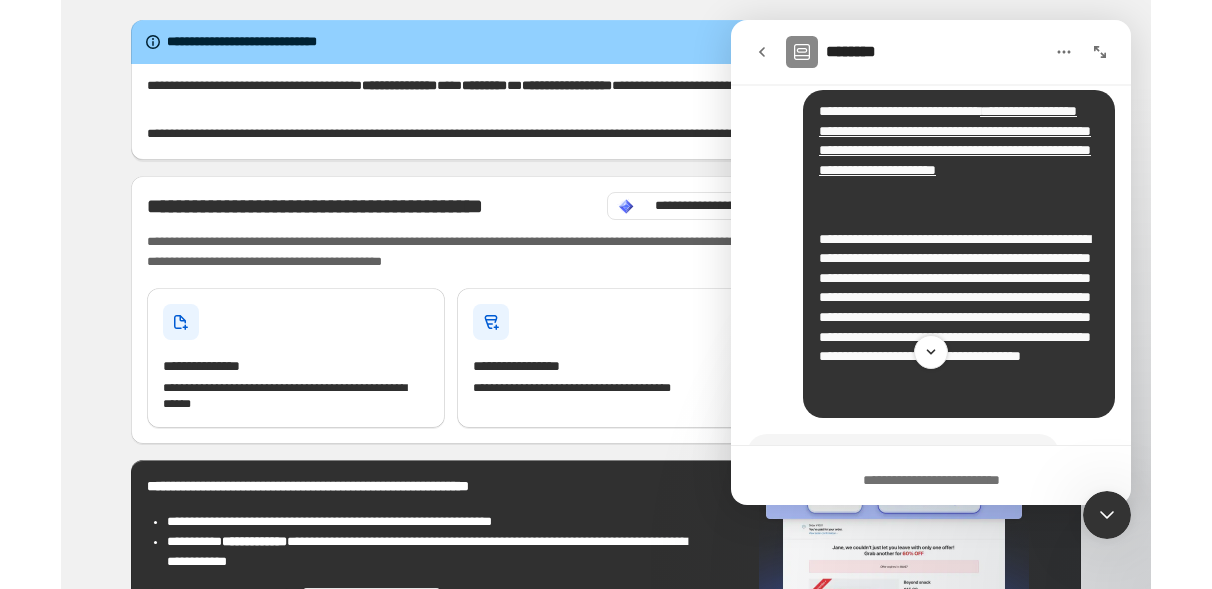 scroll, scrollTop: 173, scrollLeft: 0, axis: vertical 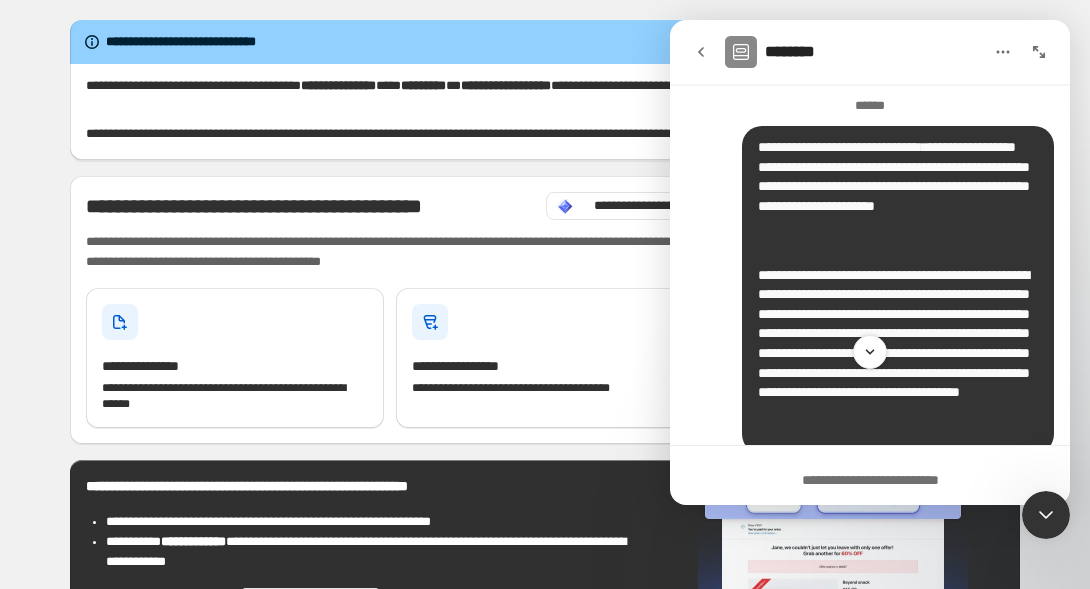 click on "**********" at bounding box center (894, 176) 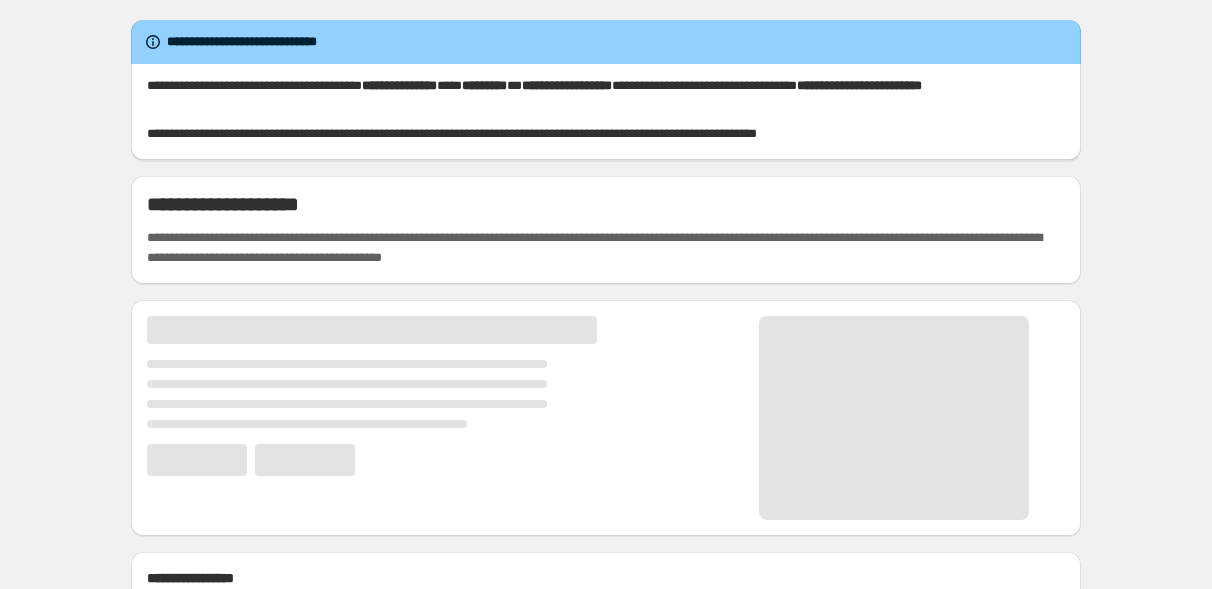 scroll, scrollTop: 0, scrollLeft: 0, axis: both 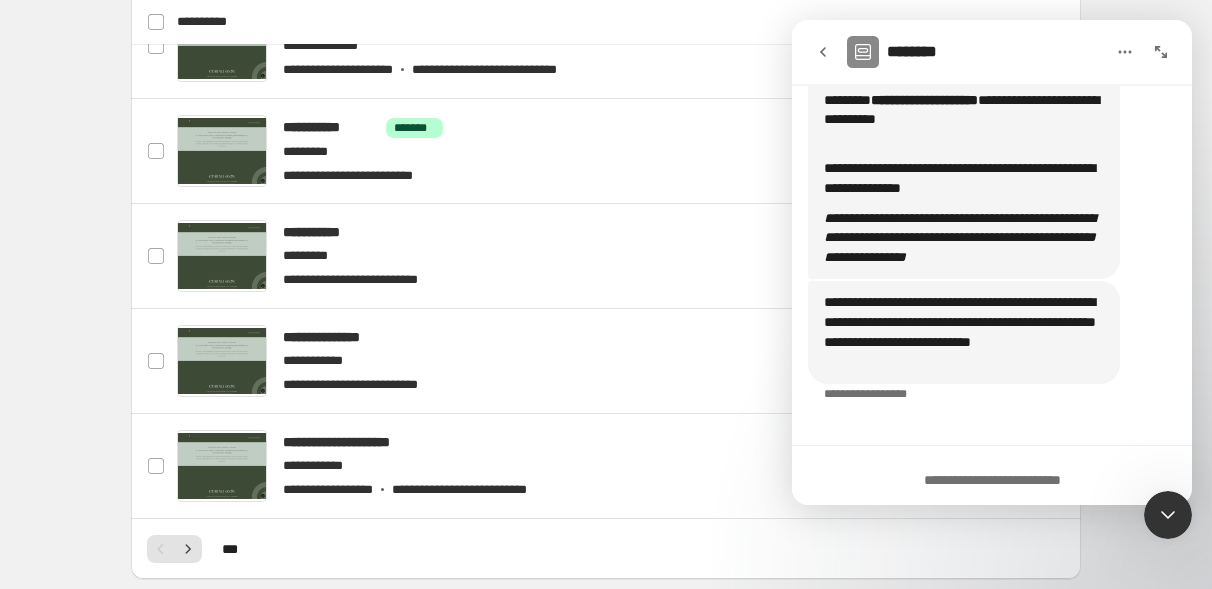 click at bounding box center (1168, 515) 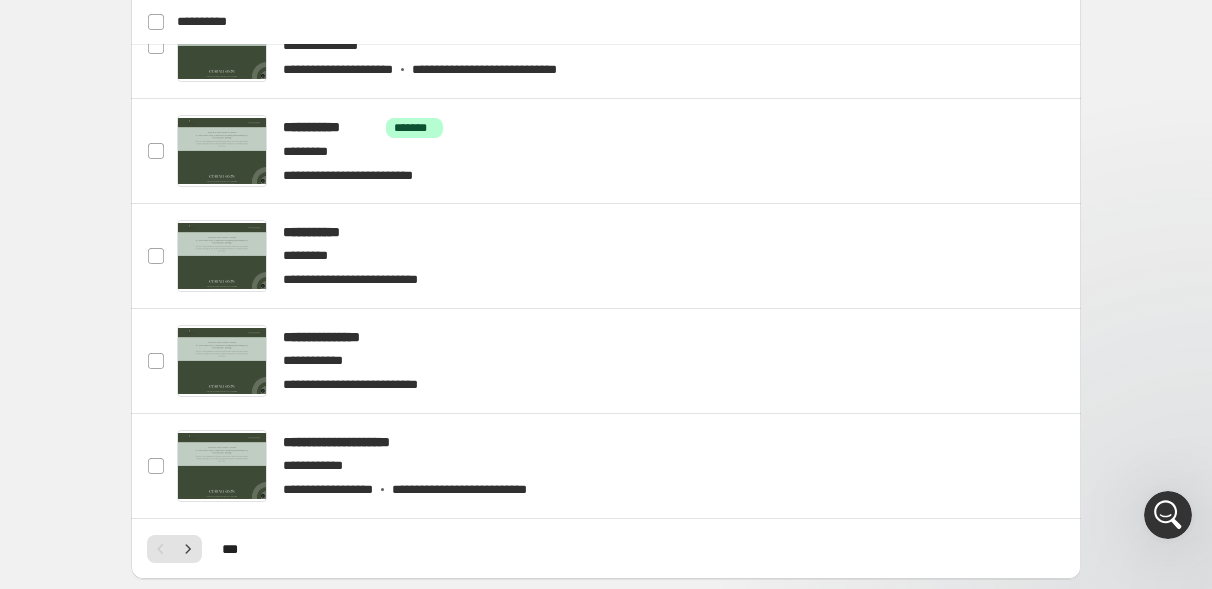 scroll, scrollTop: 0, scrollLeft: 0, axis: both 